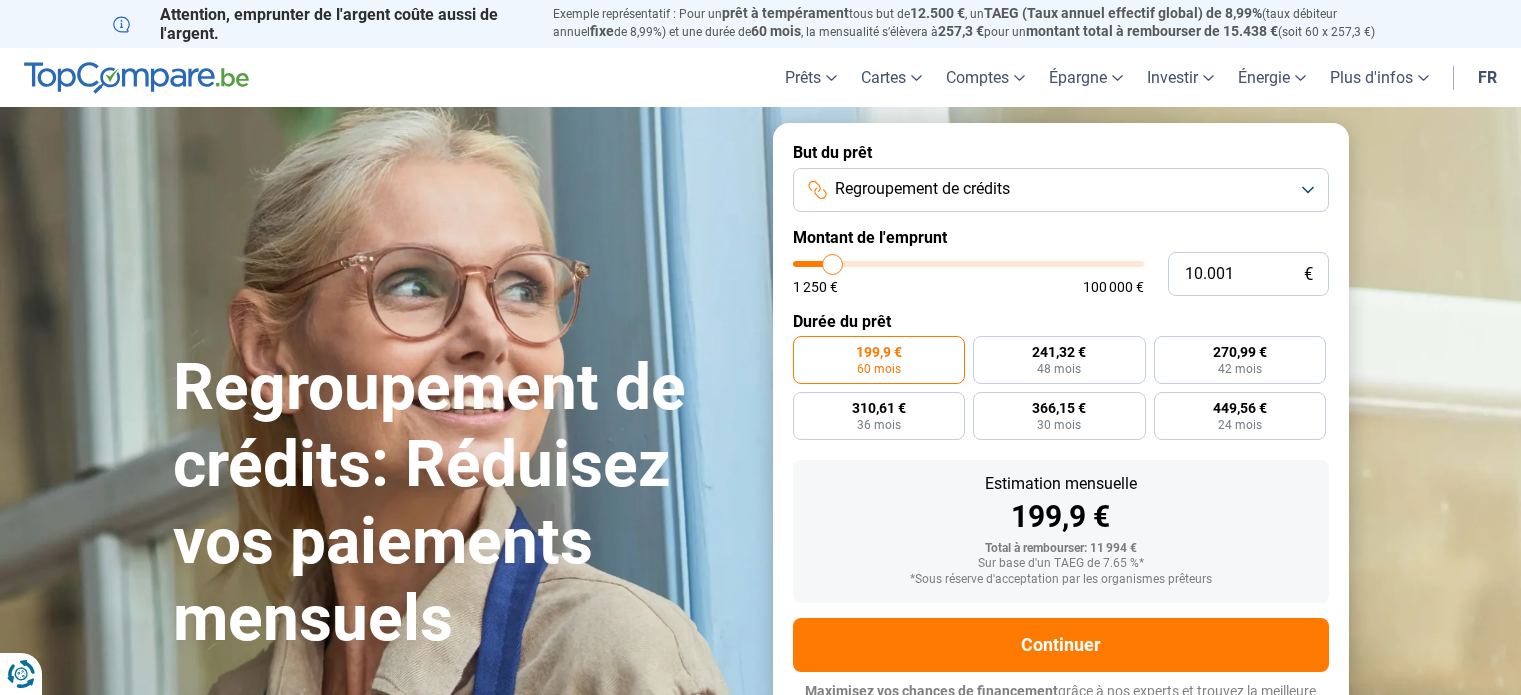 scroll, scrollTop: 0, scrollLeft: 0, axis: both 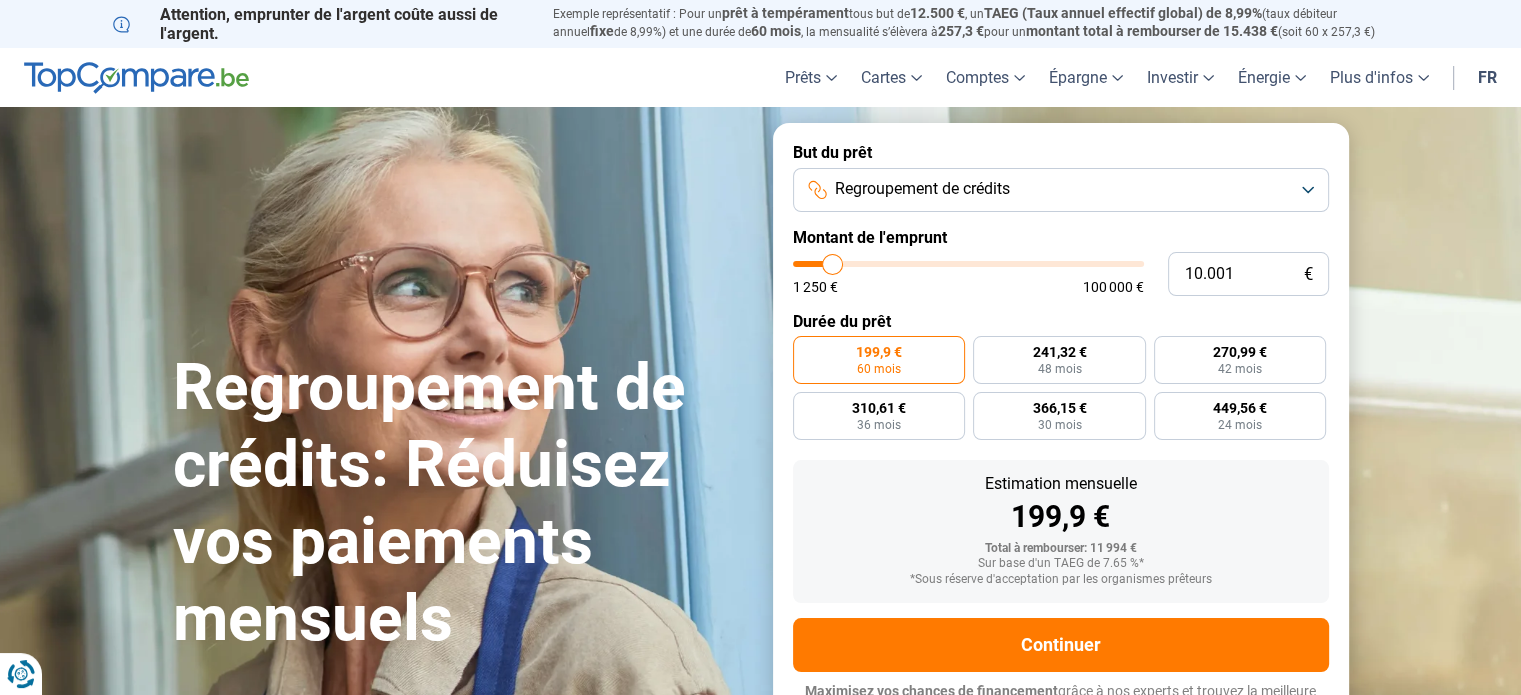type on "11.750" 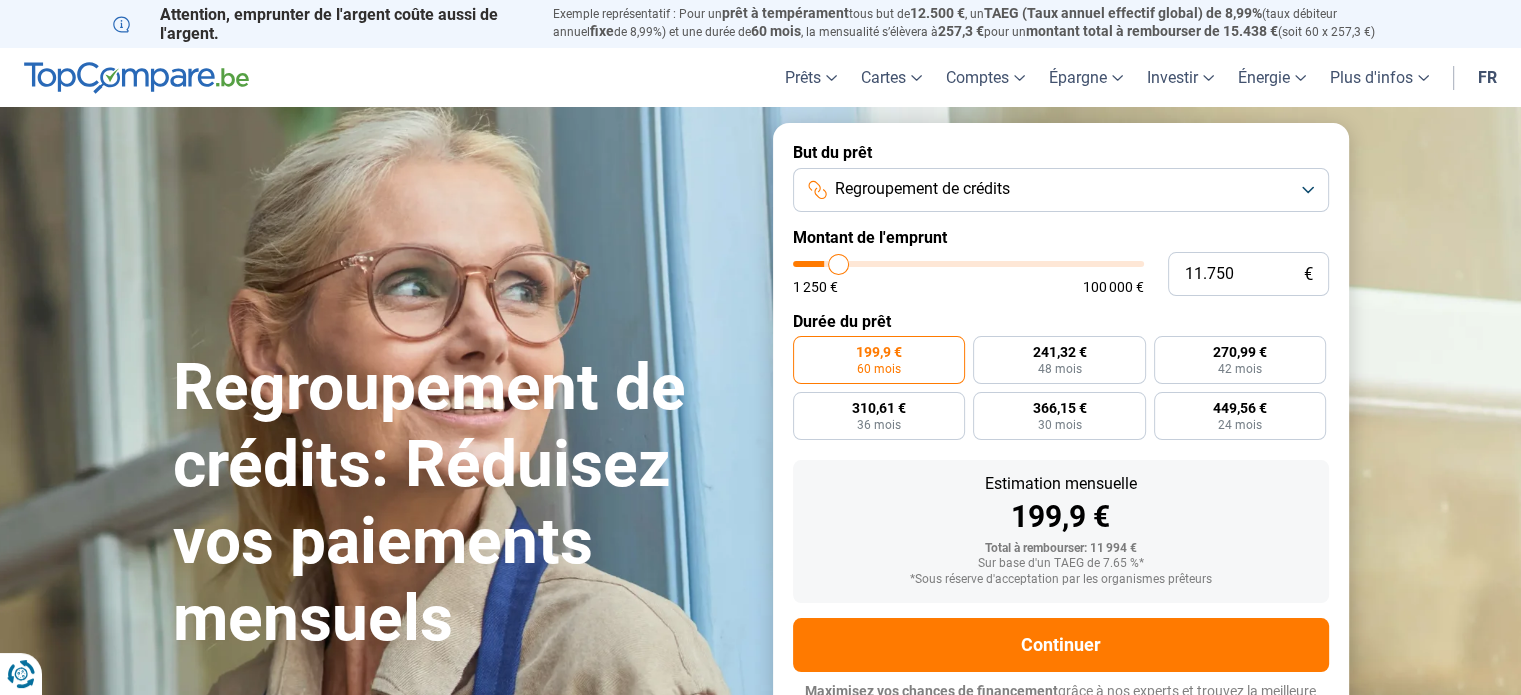 type on "12.250" 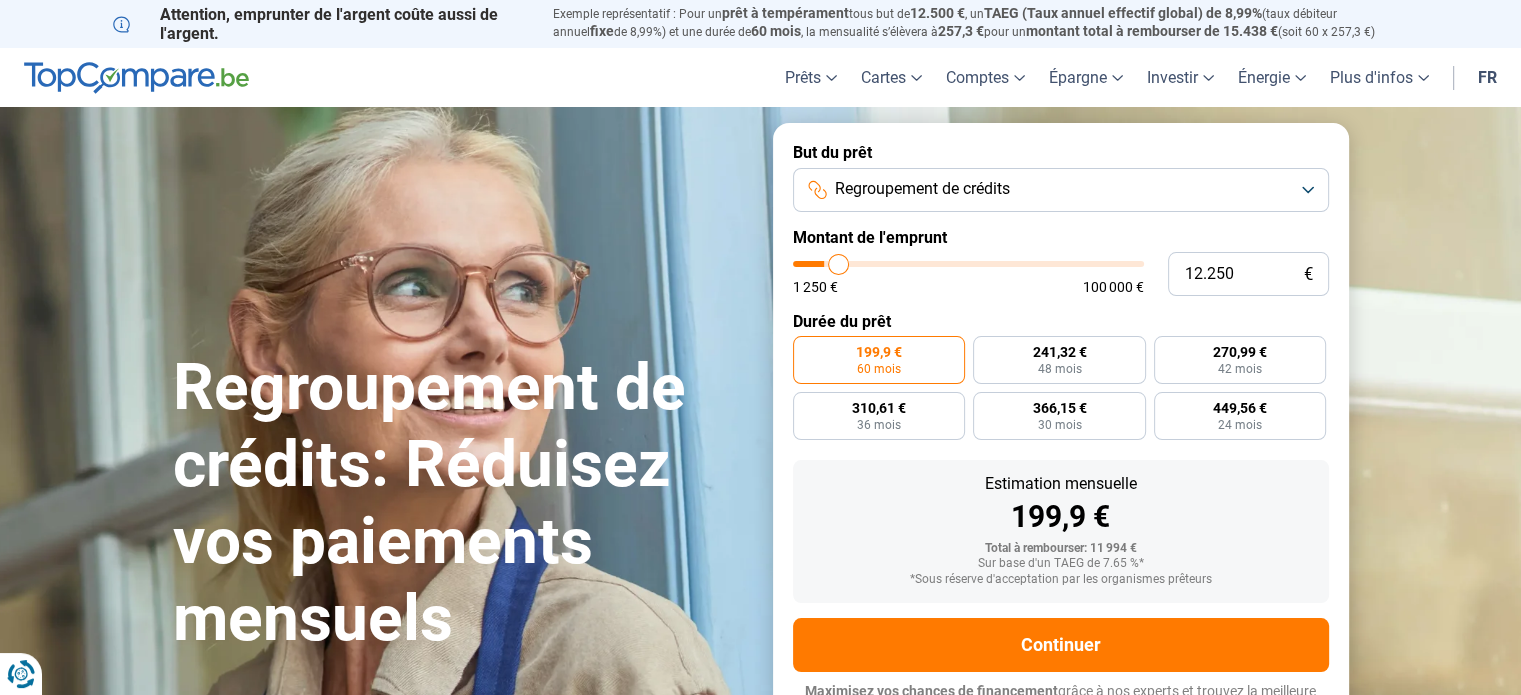 type on "12250" 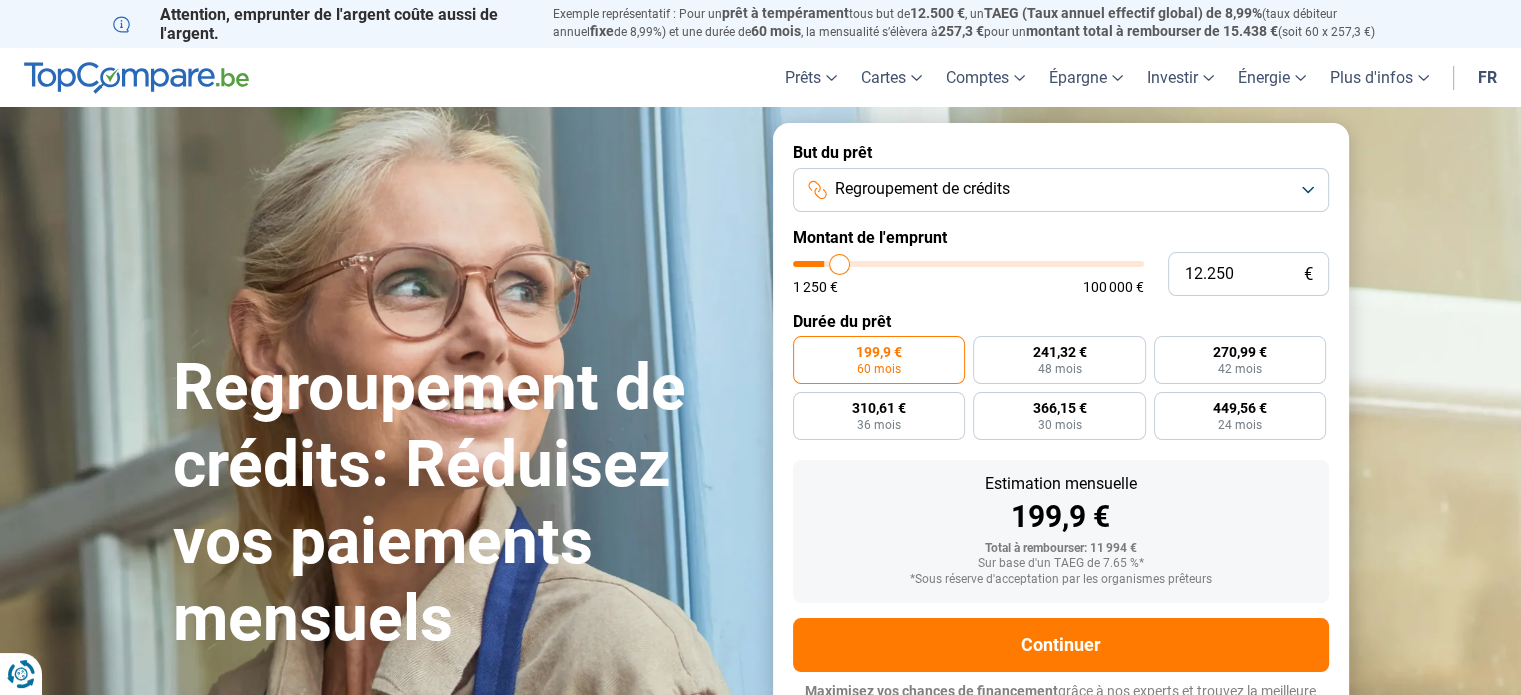 type on "13.000" 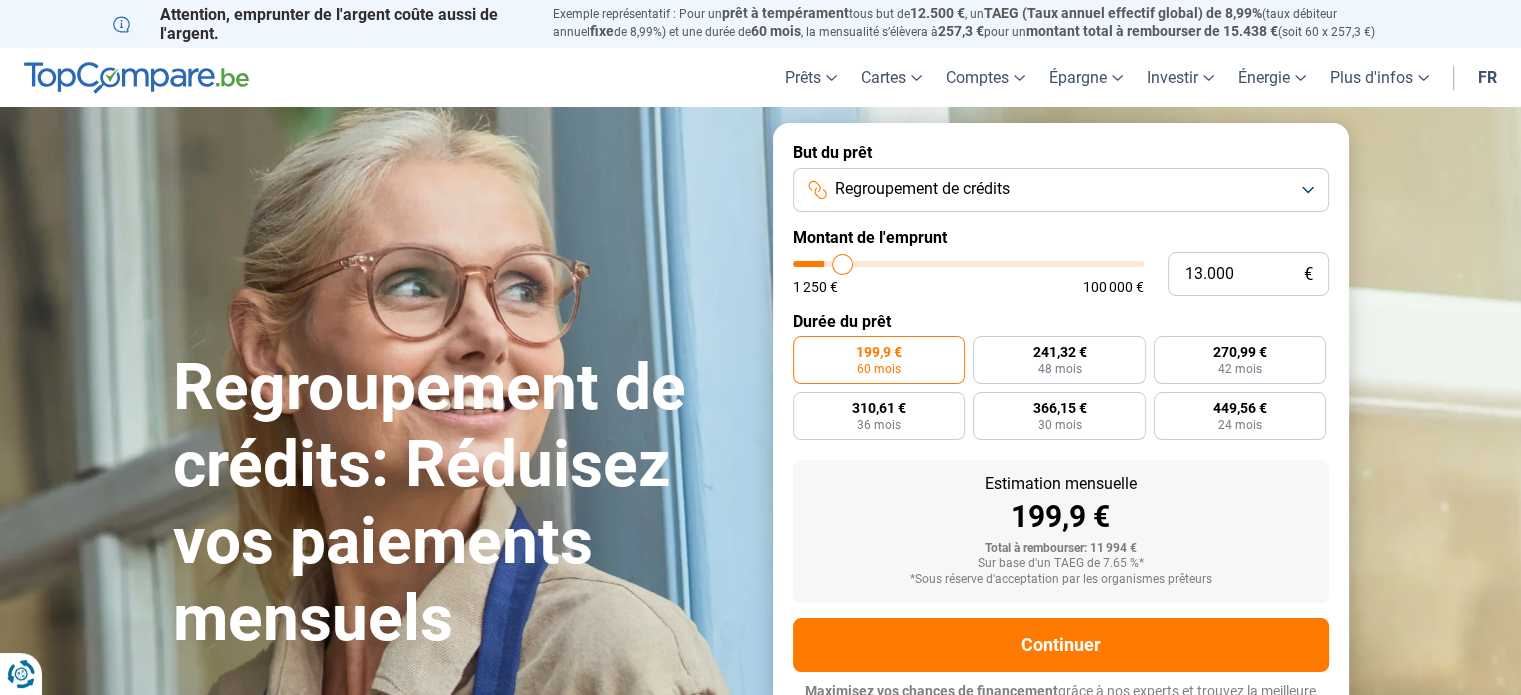 type on "13.750" 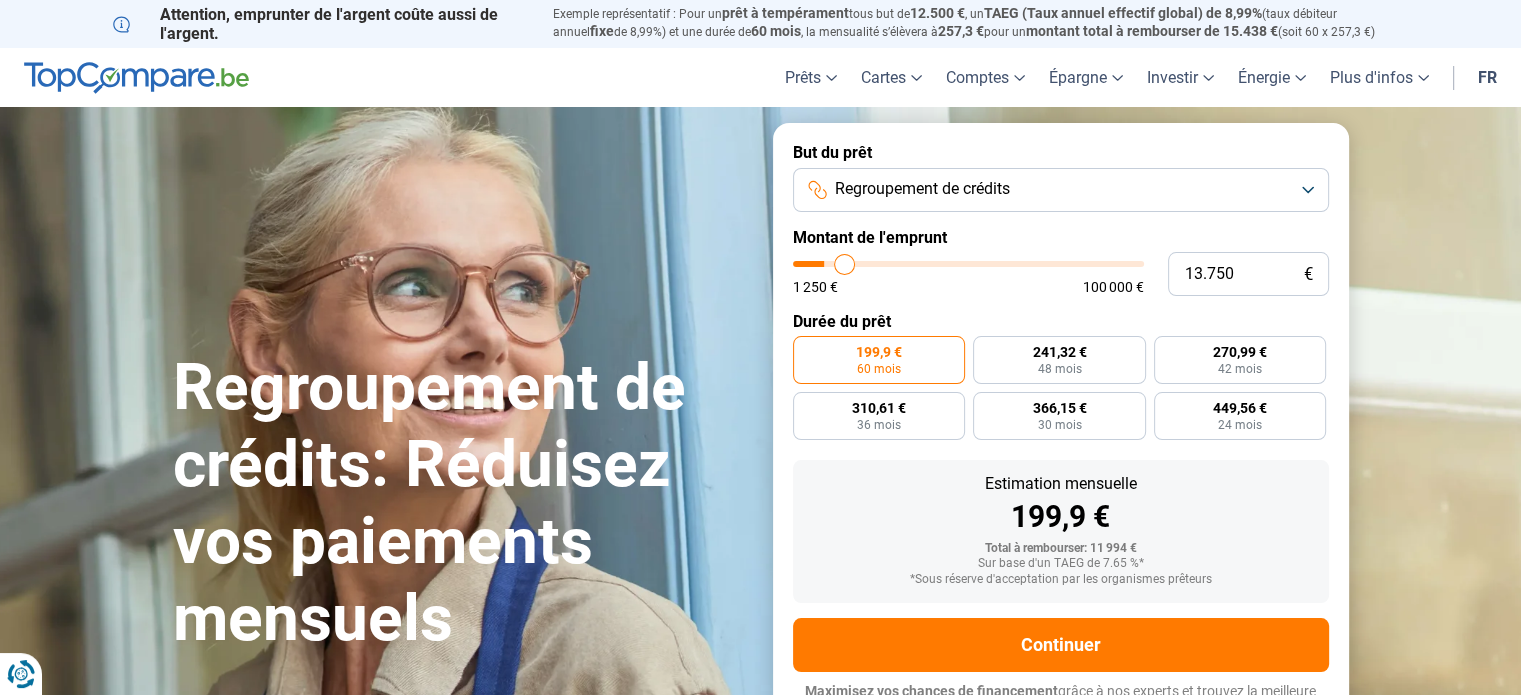 type on "14.500" 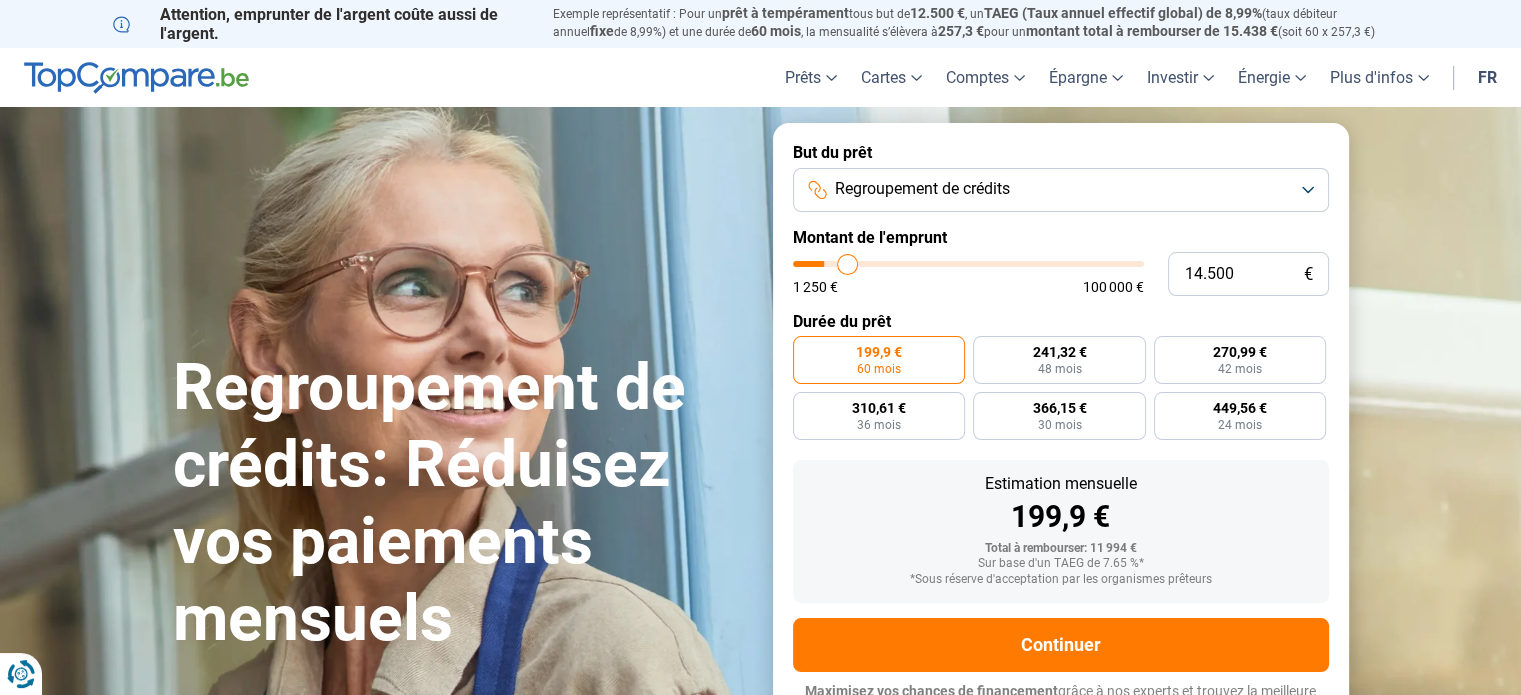 type on "15.500" 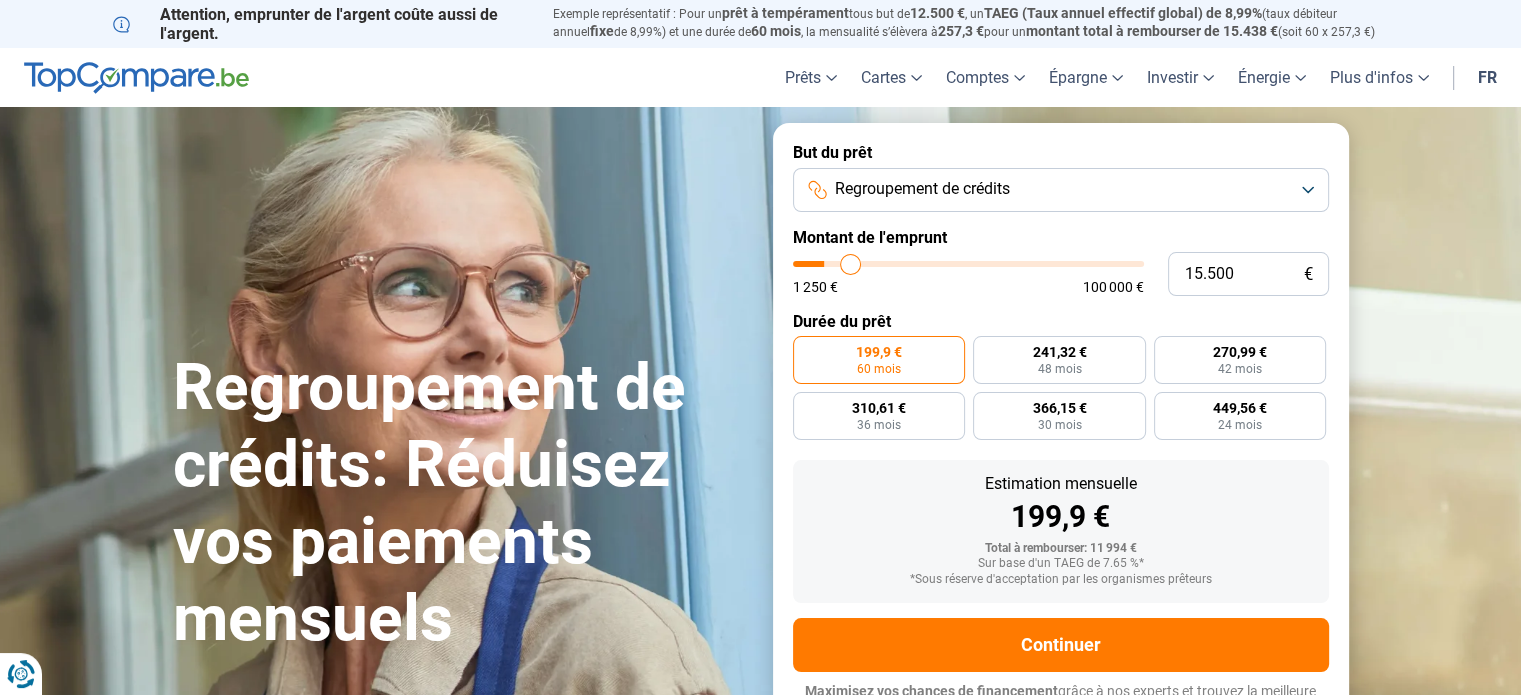 type on "16.250" 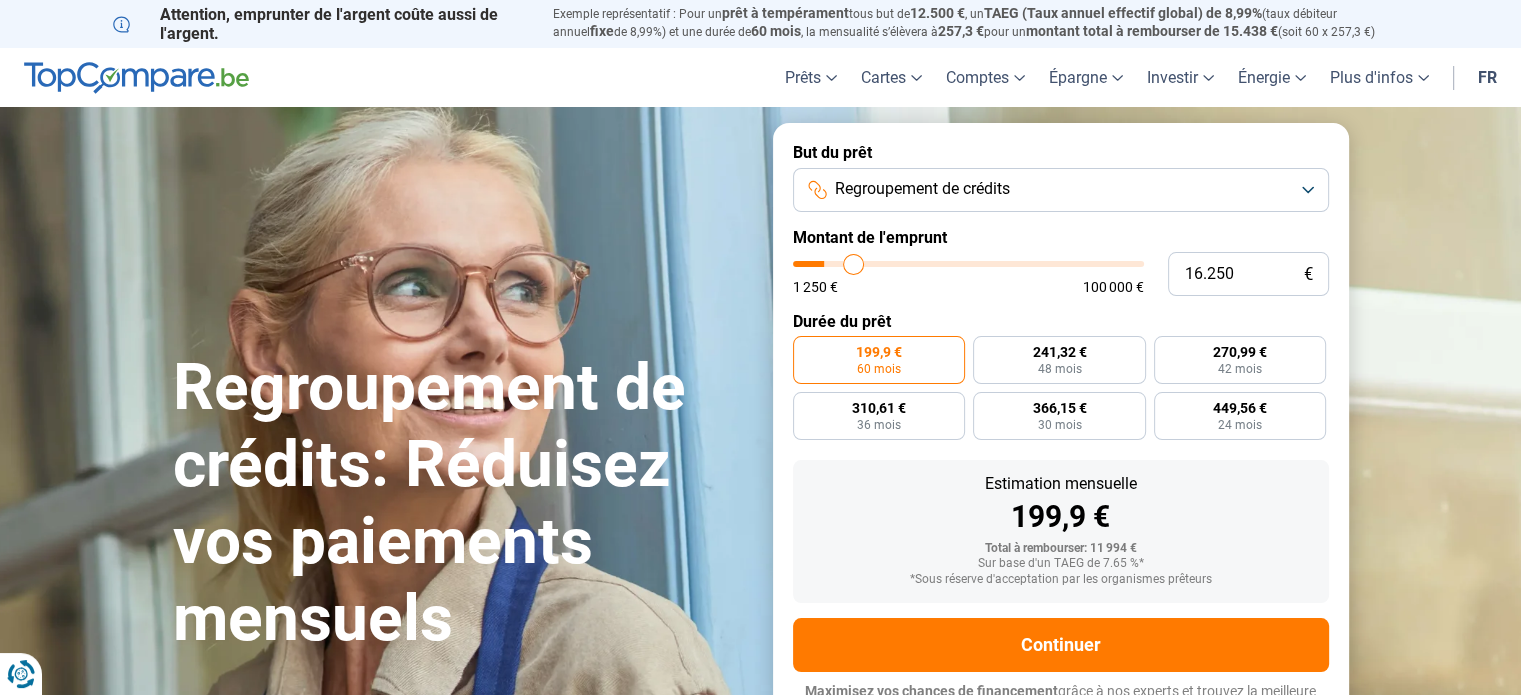 type on "17.500" 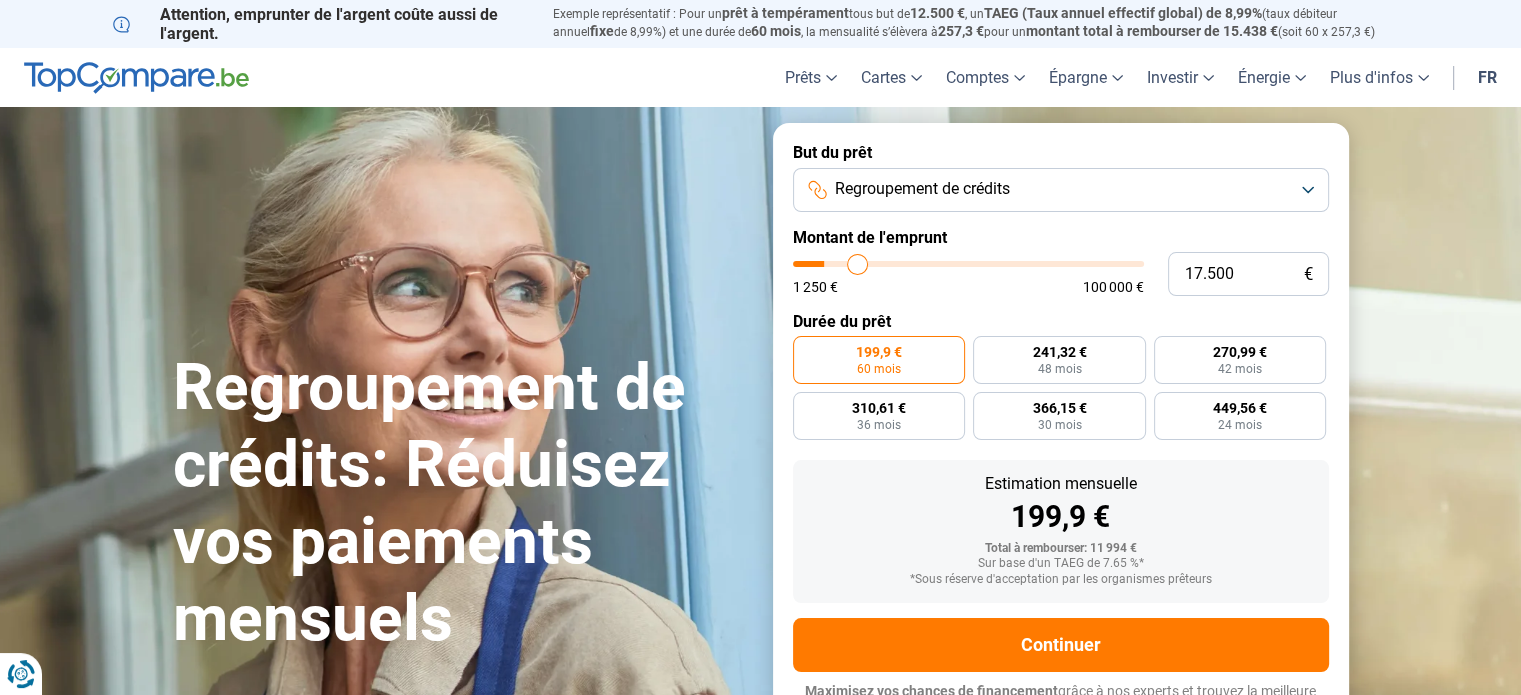 type on "19.250" 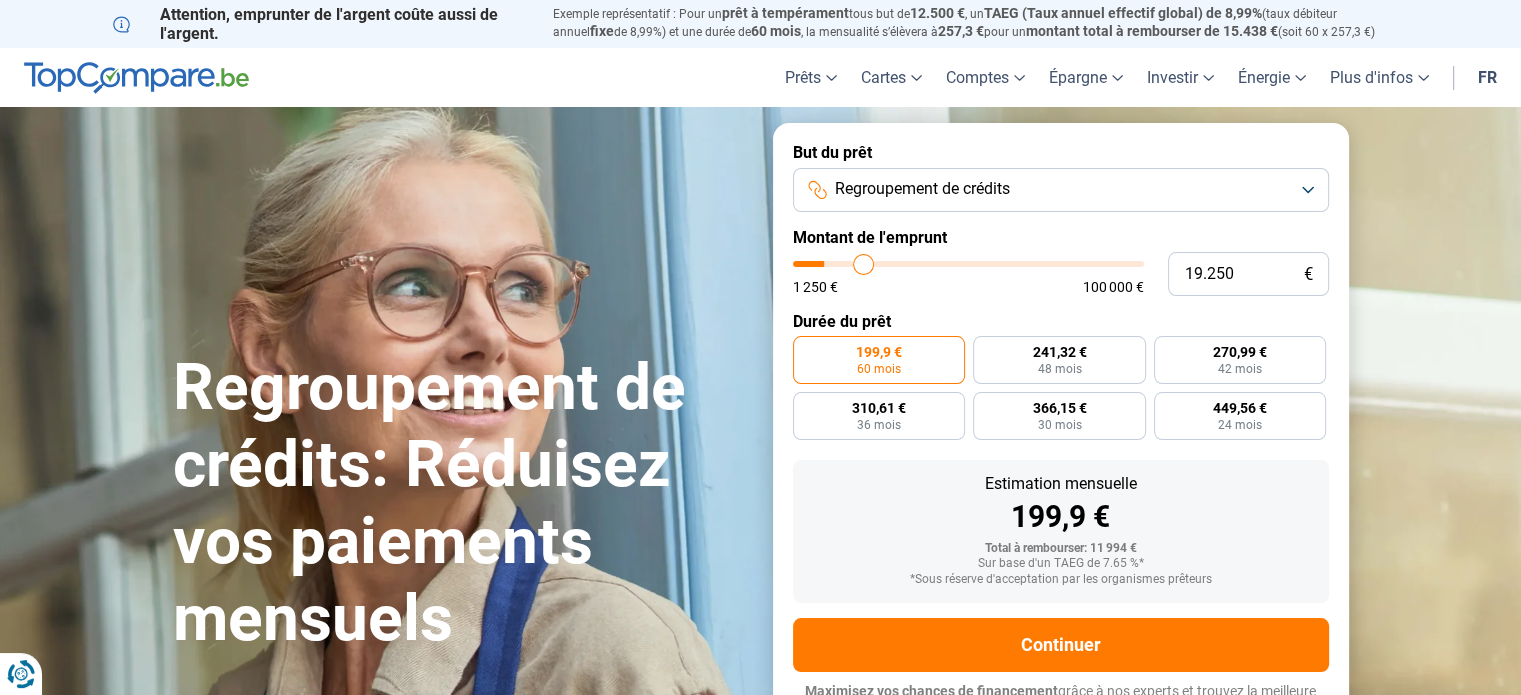 type on "20.750" 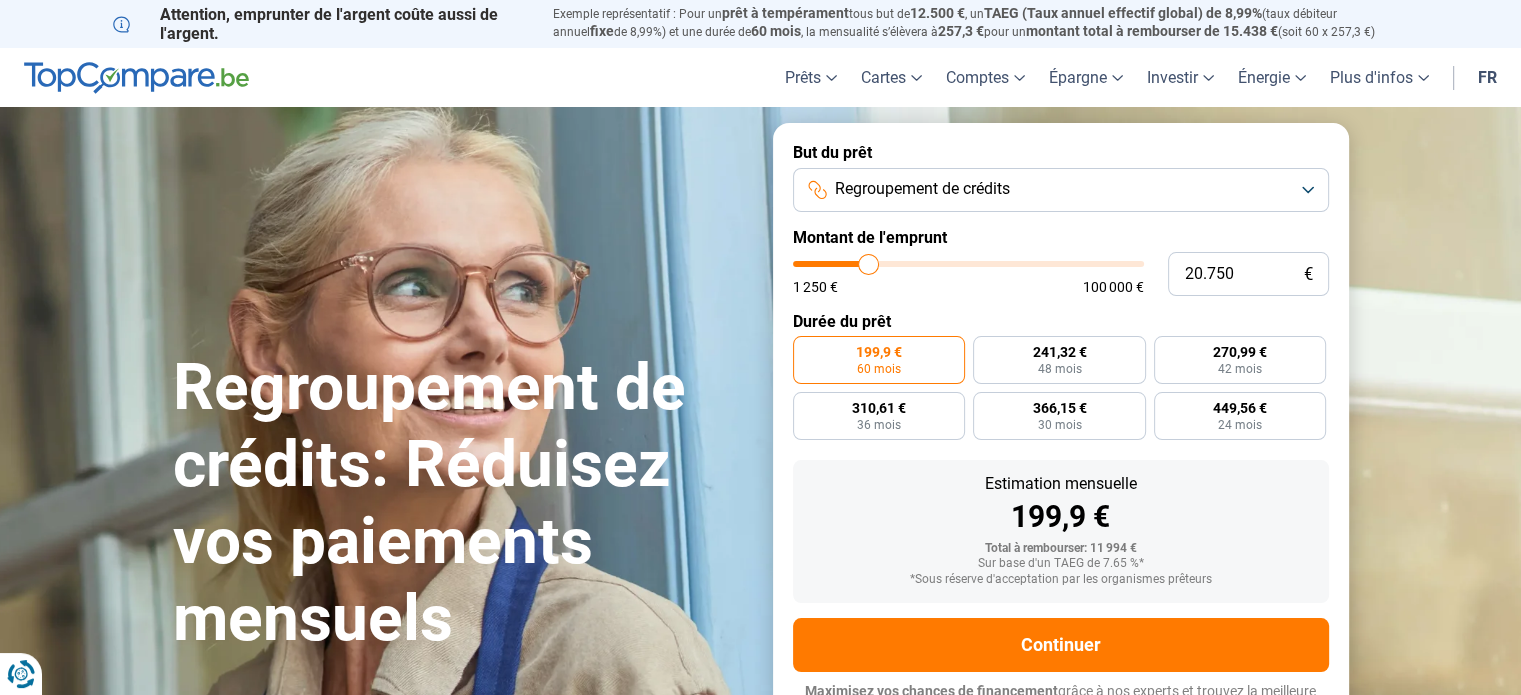 type on "22.000" 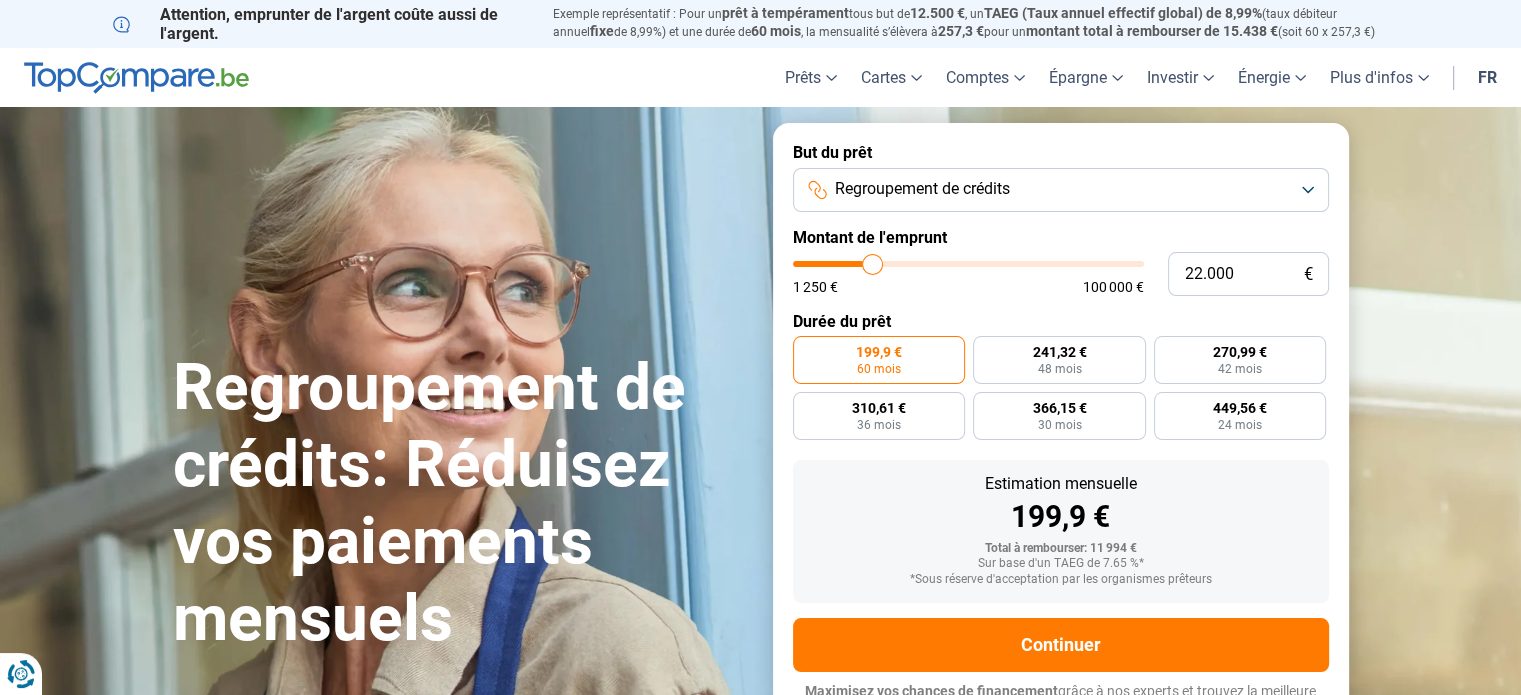 type on "23.000" 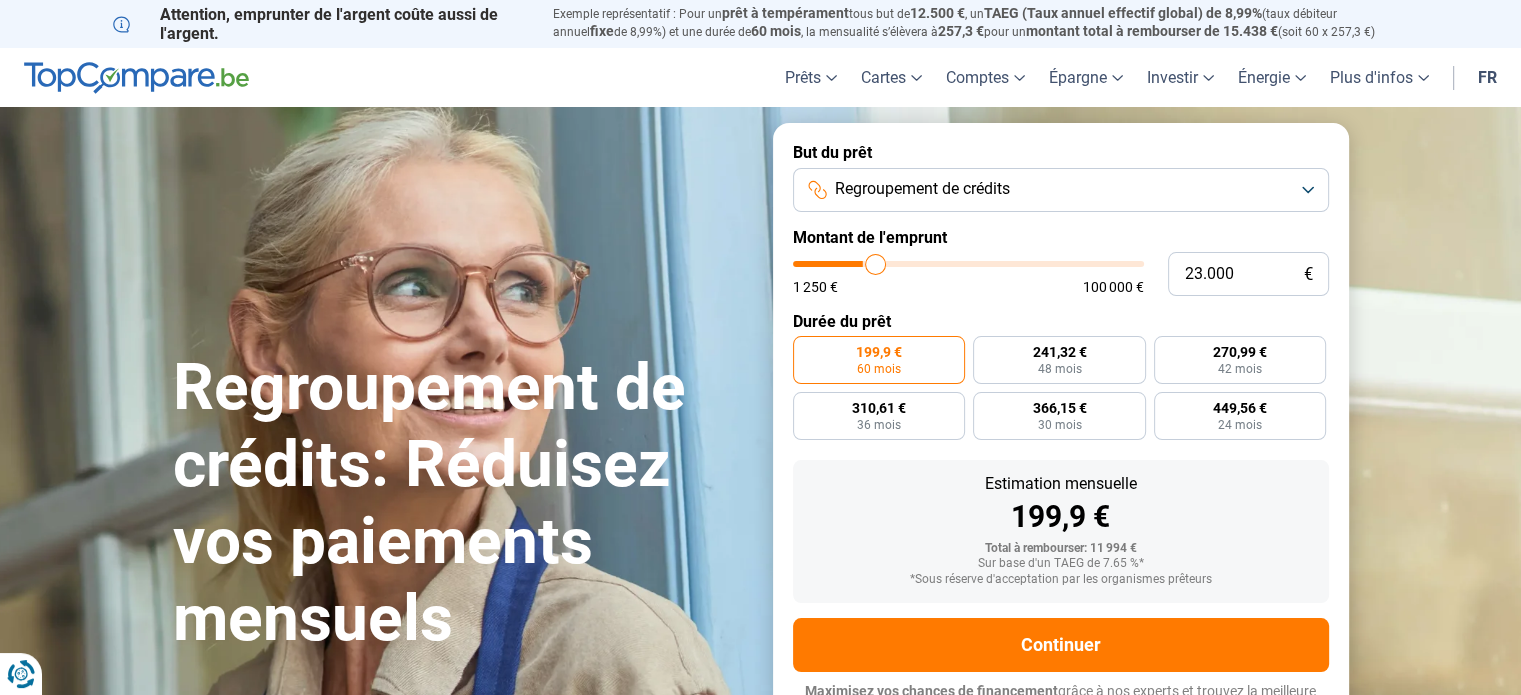 type on "24.500" 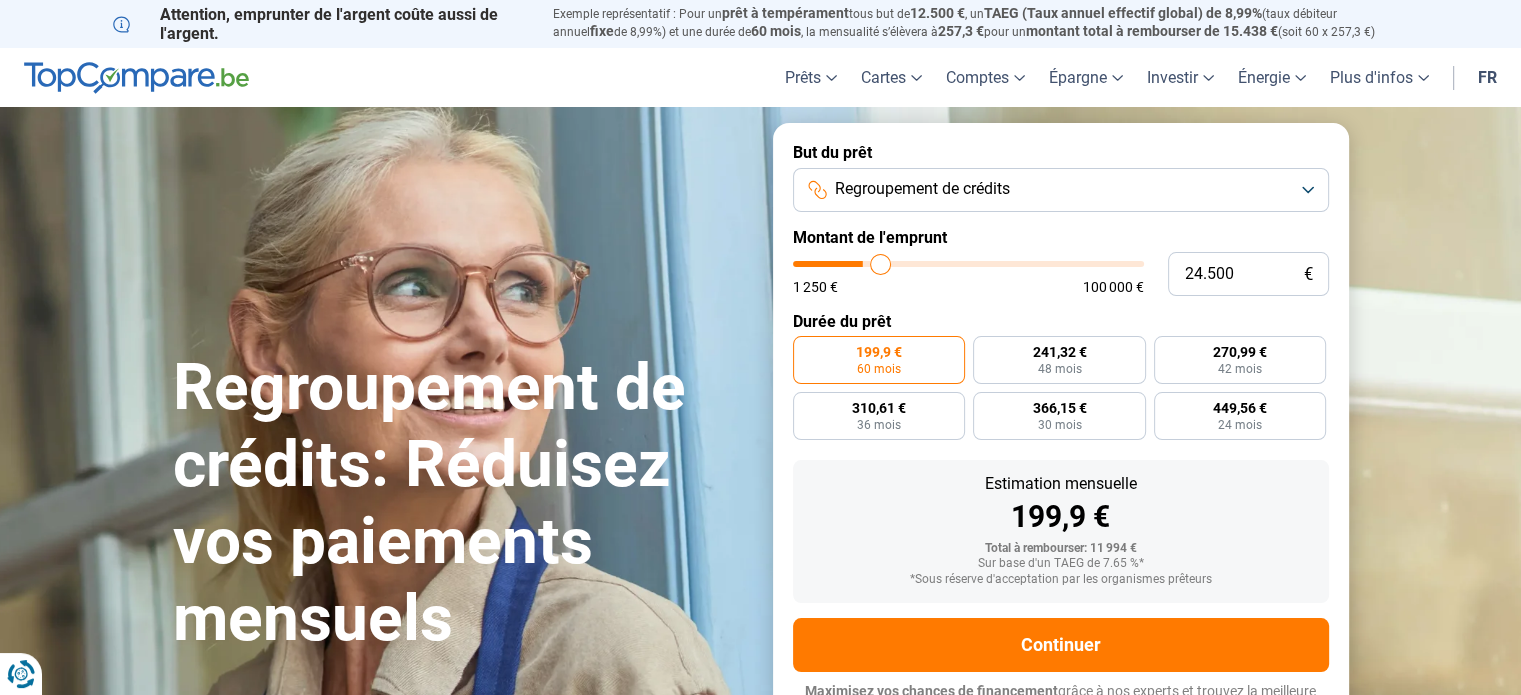 type on "25.500" 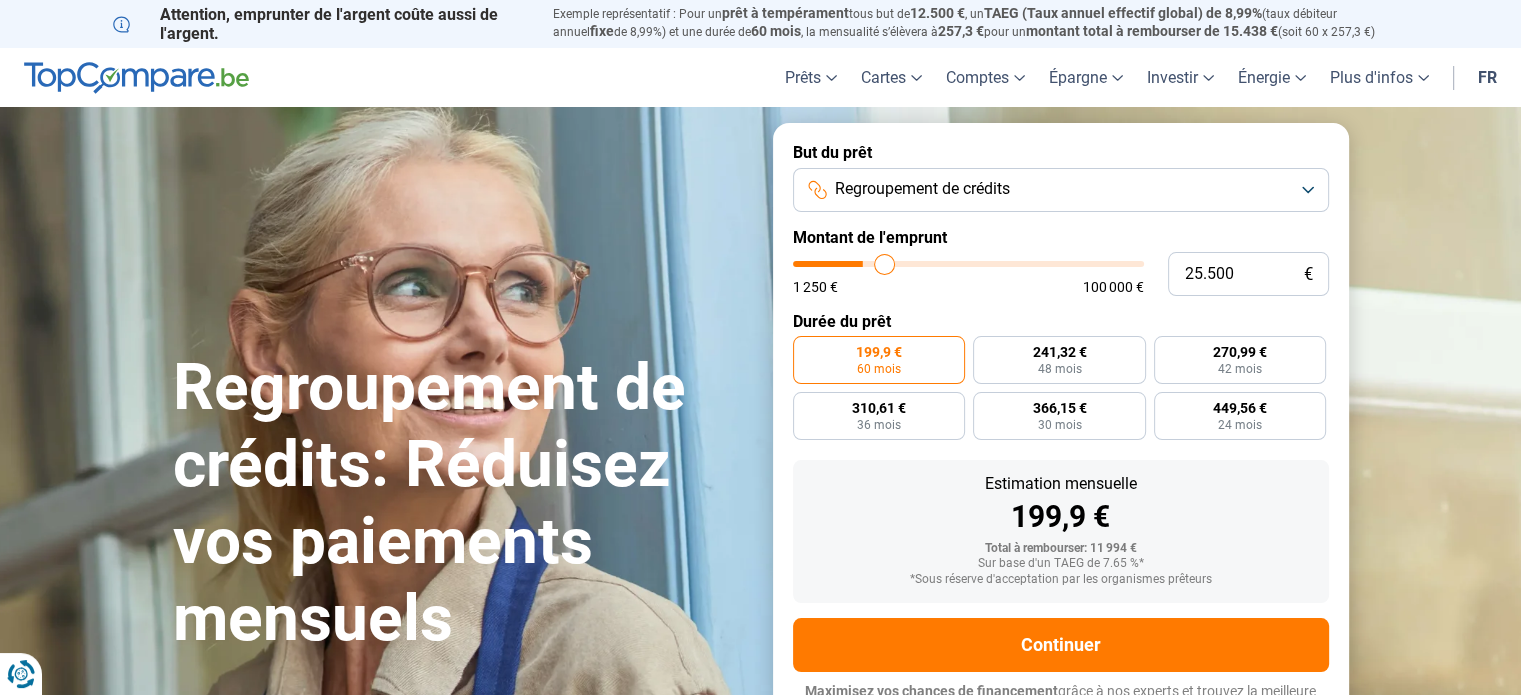 type on "28.000" 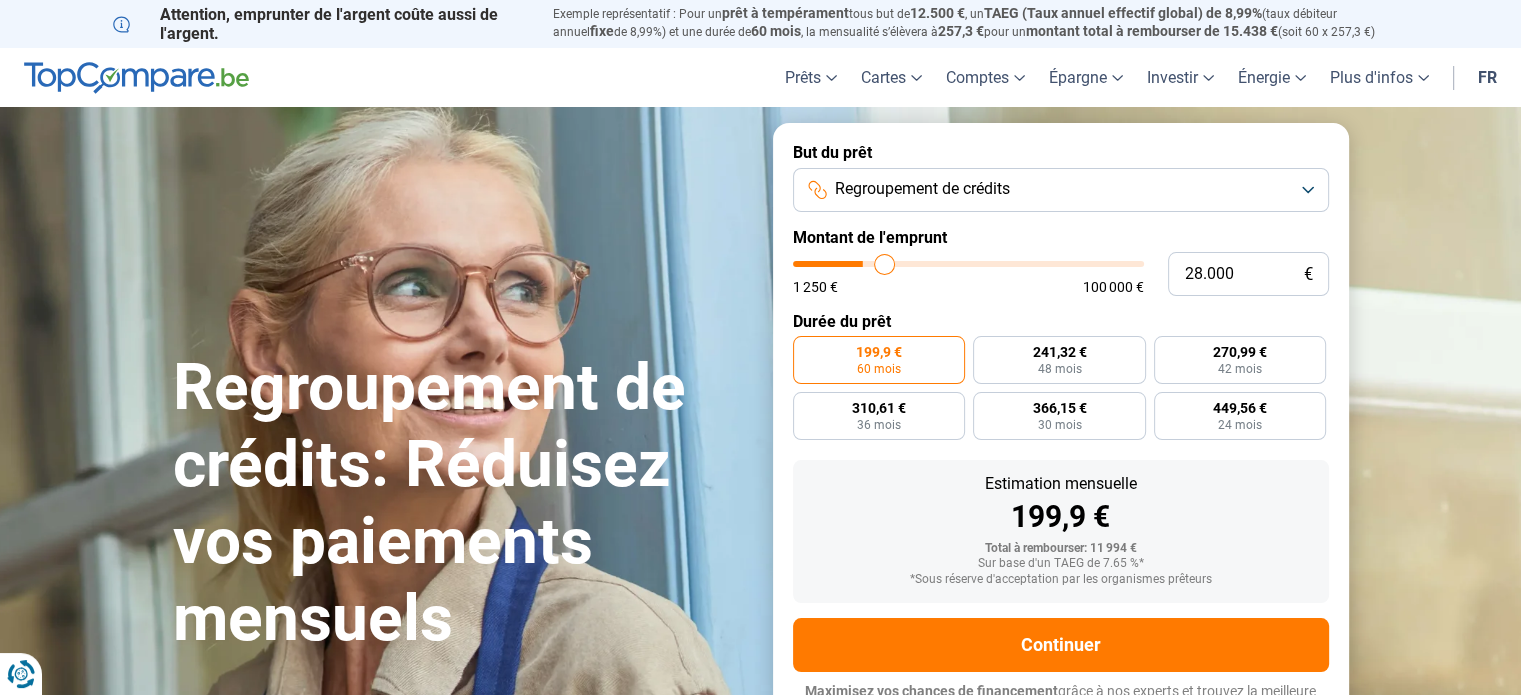 type on "28000" 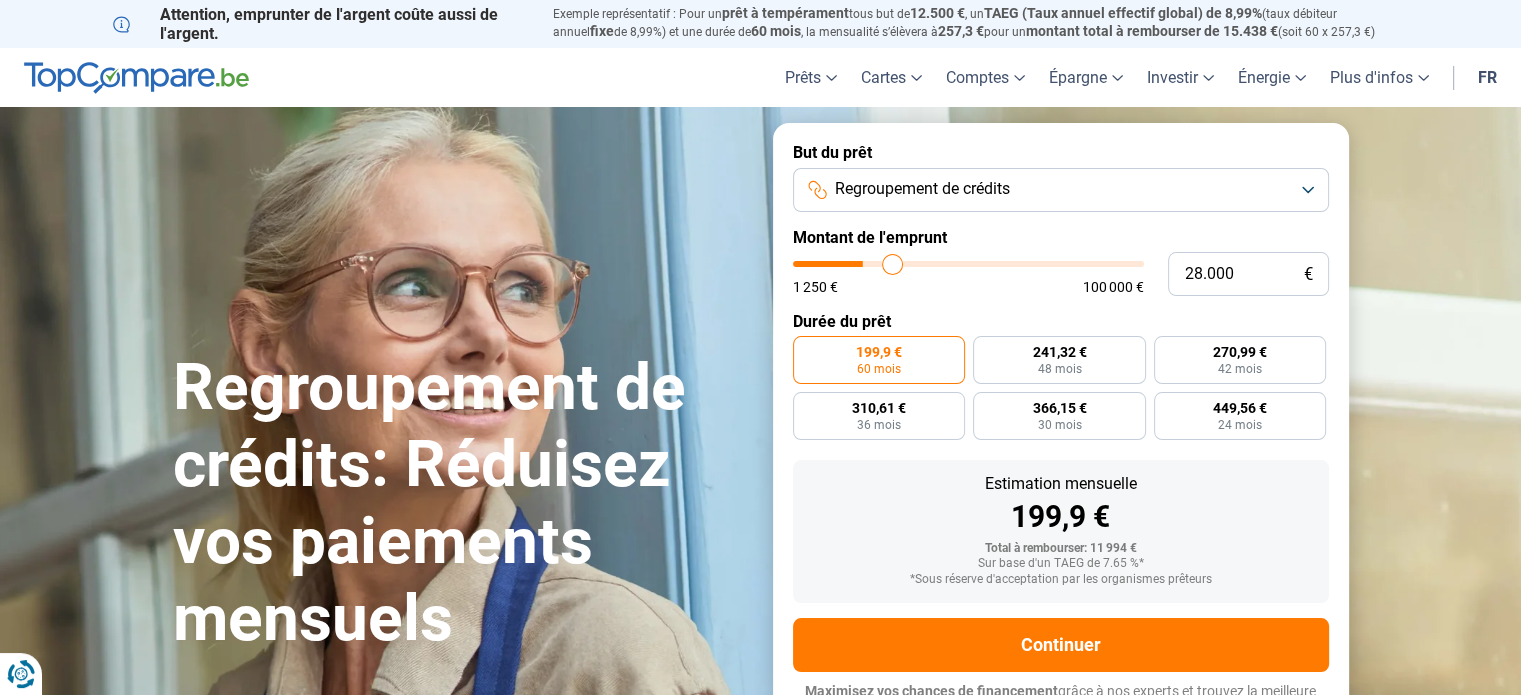 type on "30.250" 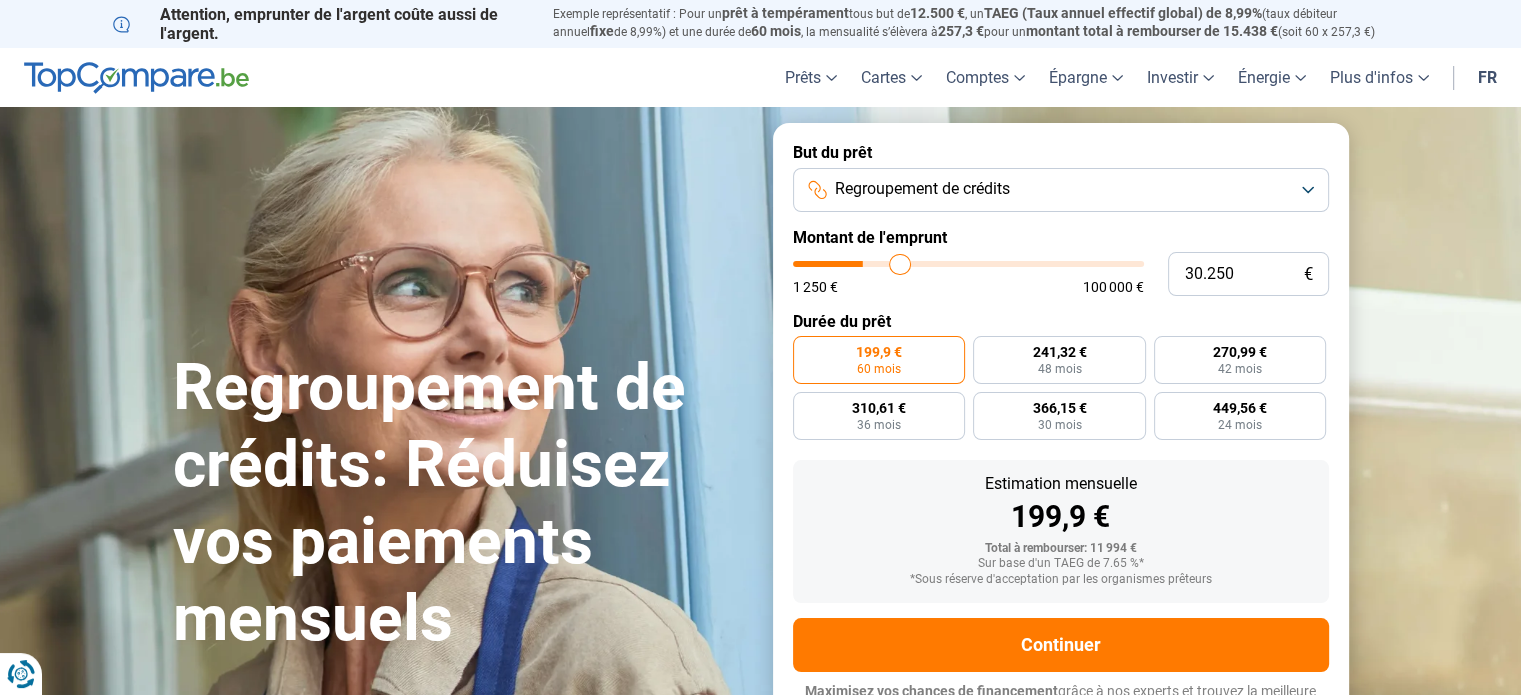 type on "32.000" 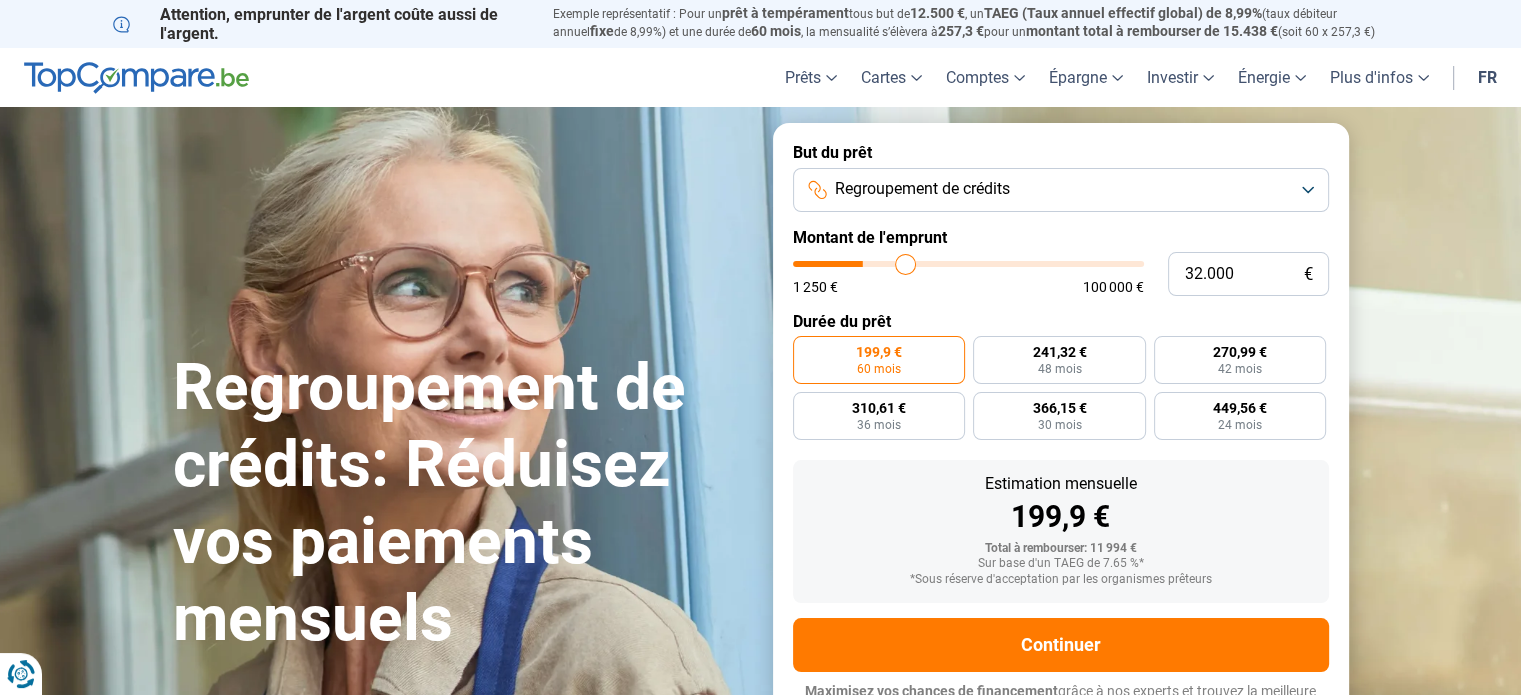 type on "33.750" 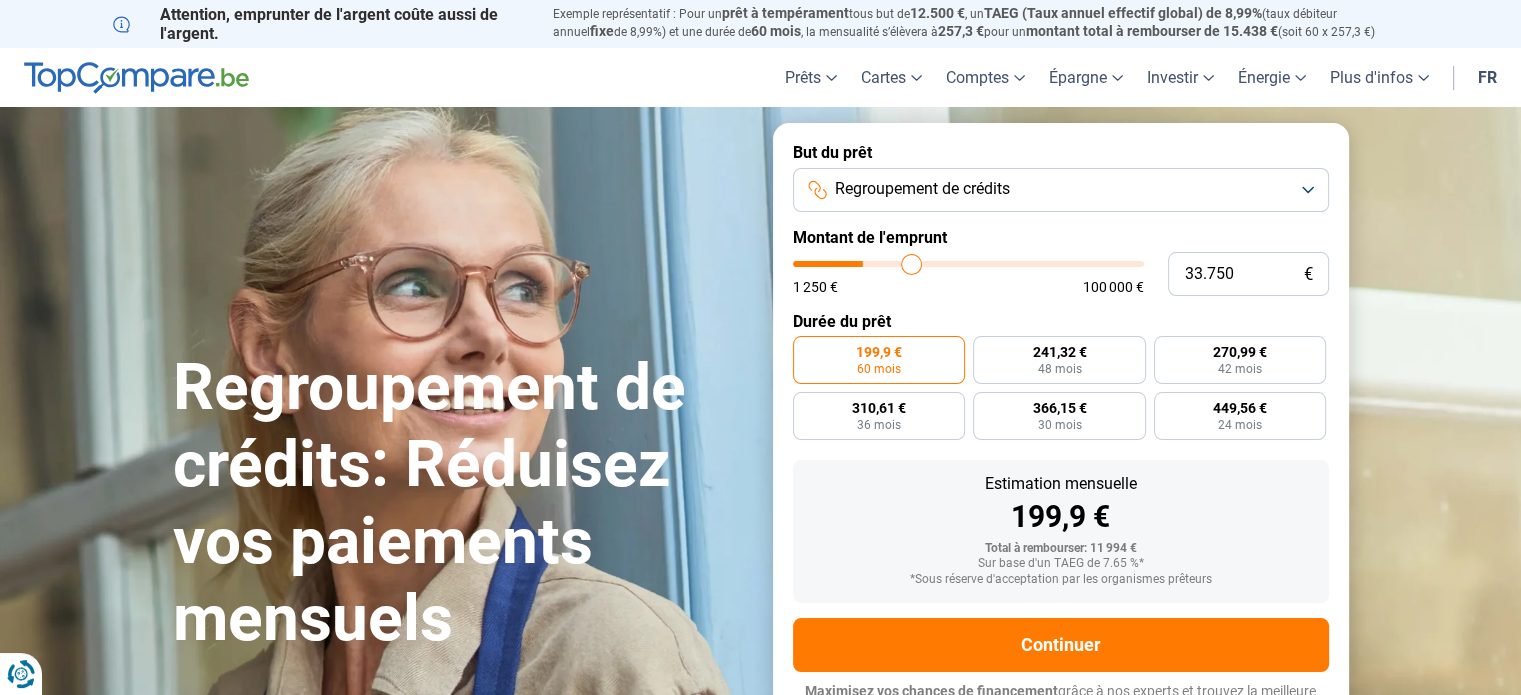 type on "35.250" 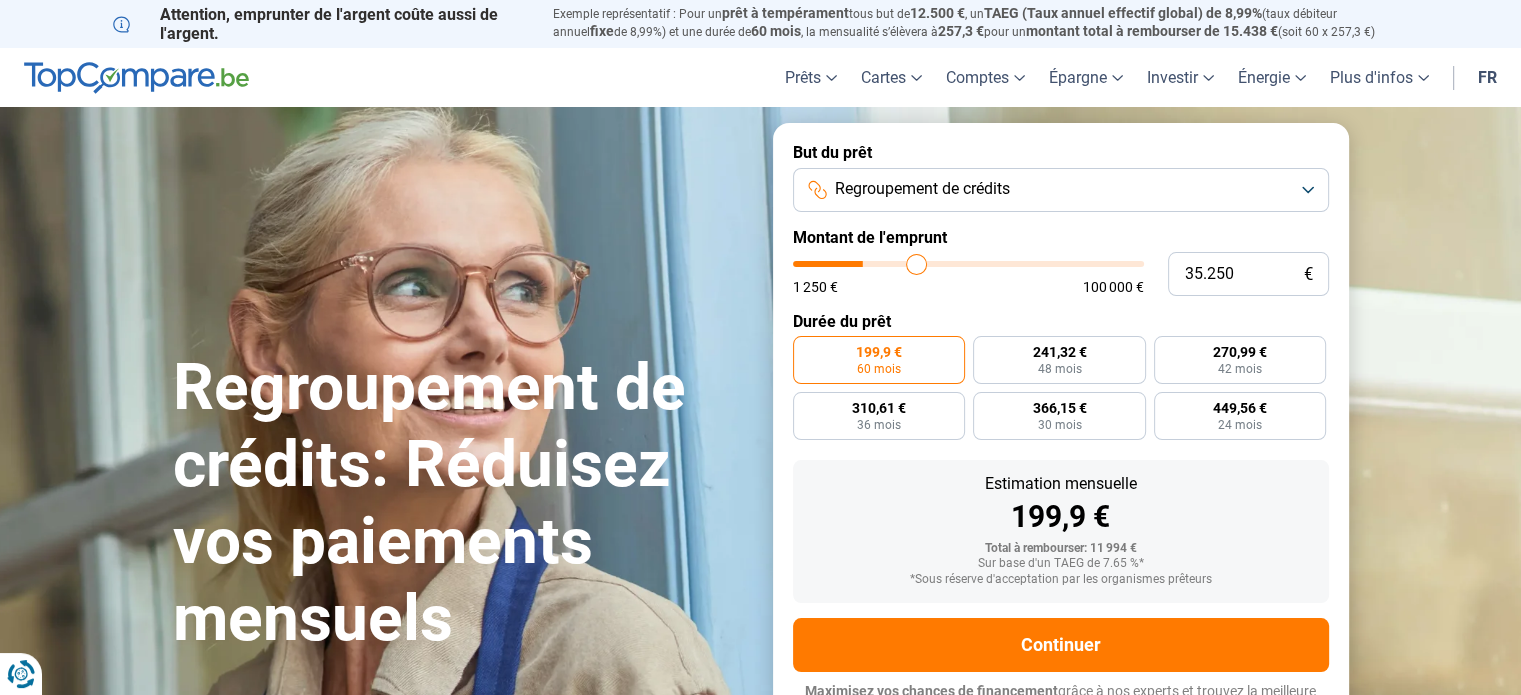 type on "35.500" 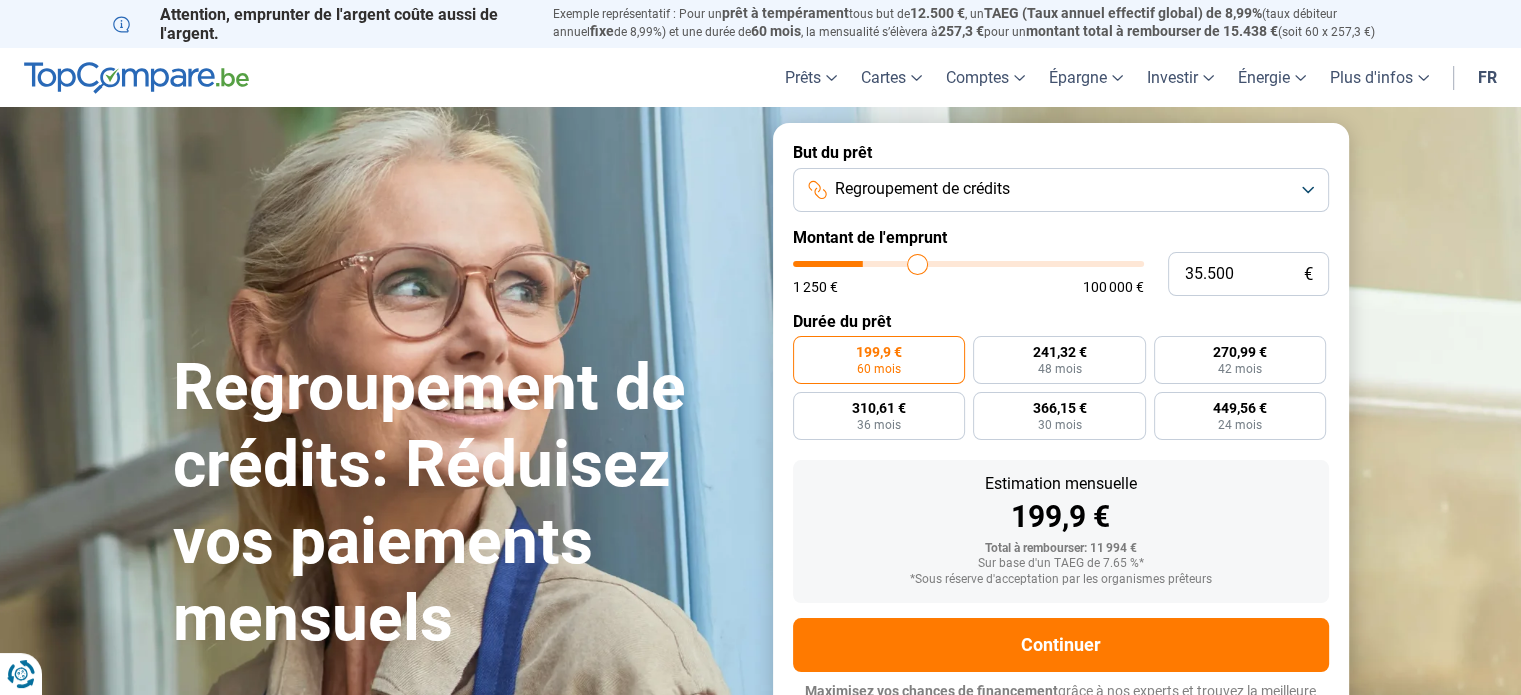 type on "36.000" 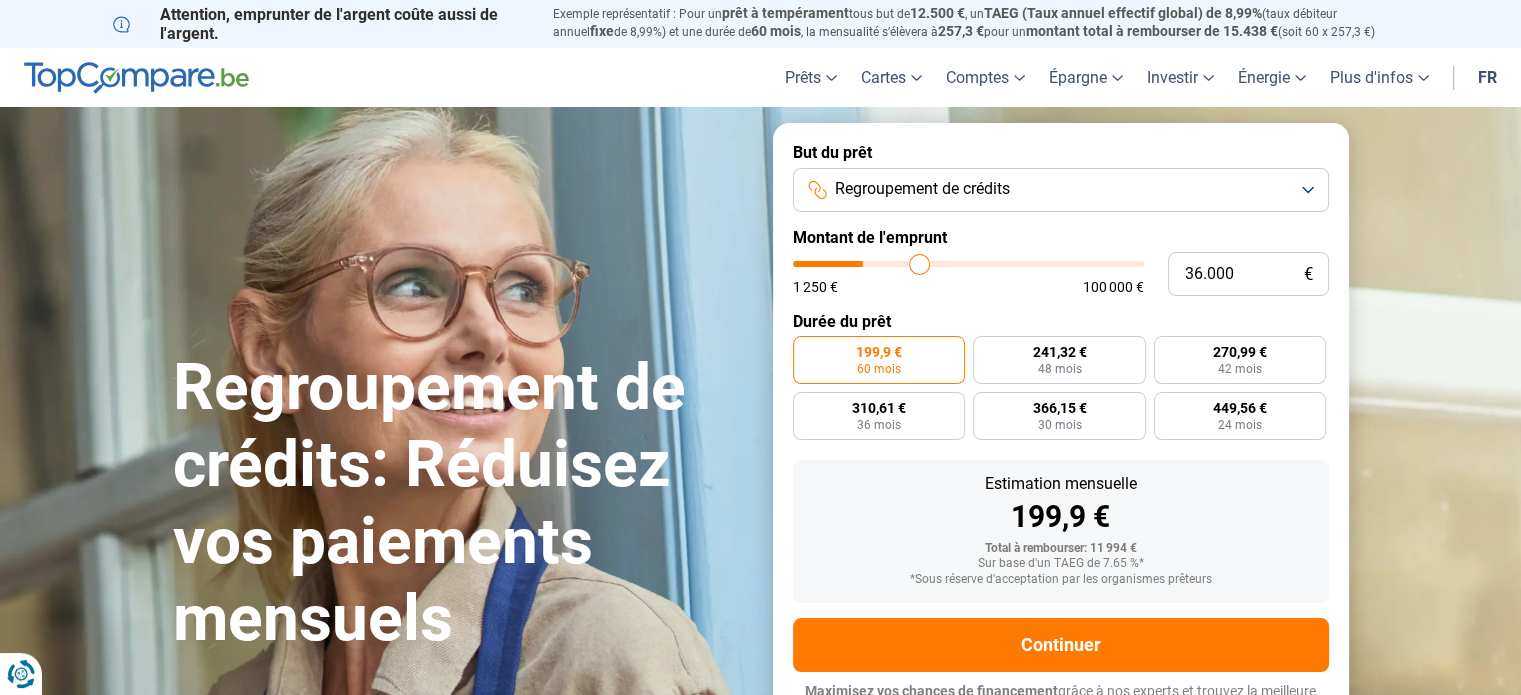type on "36.250" 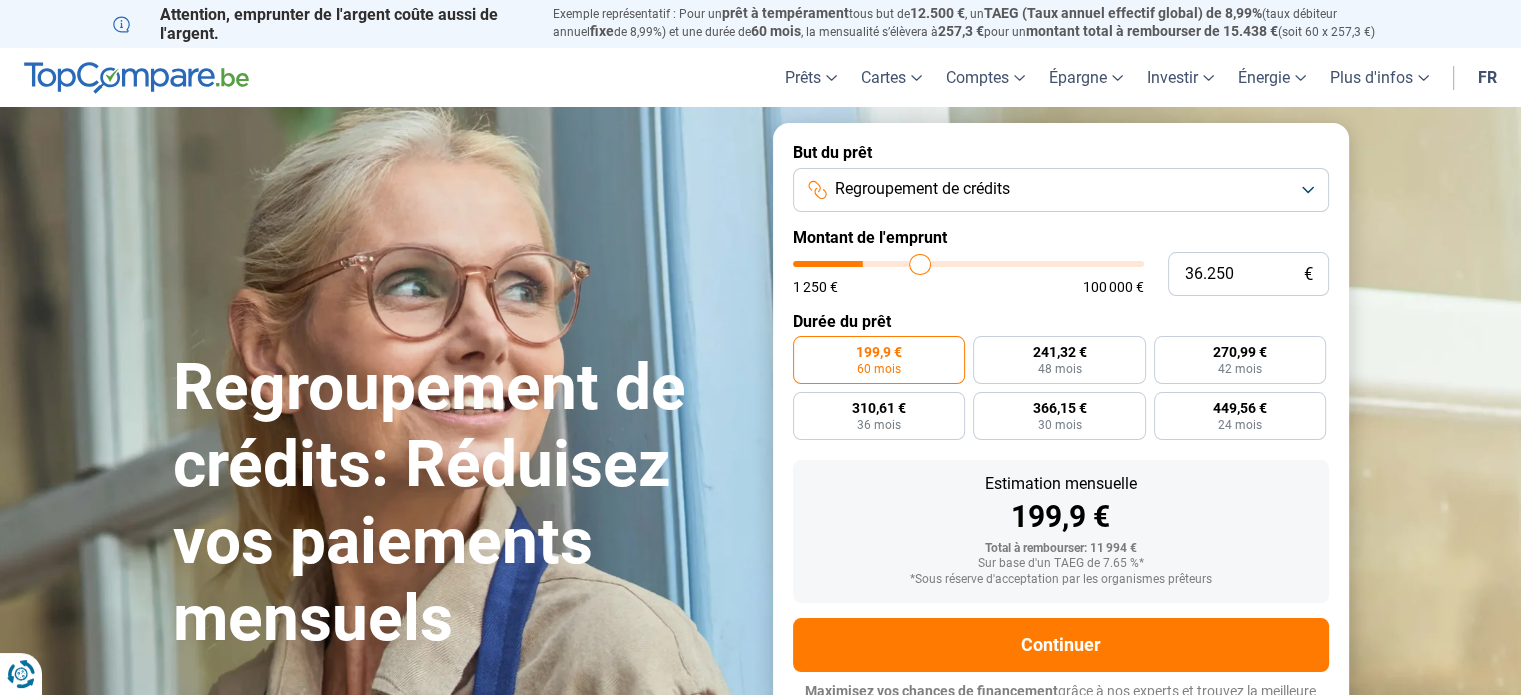 type on "36.500" 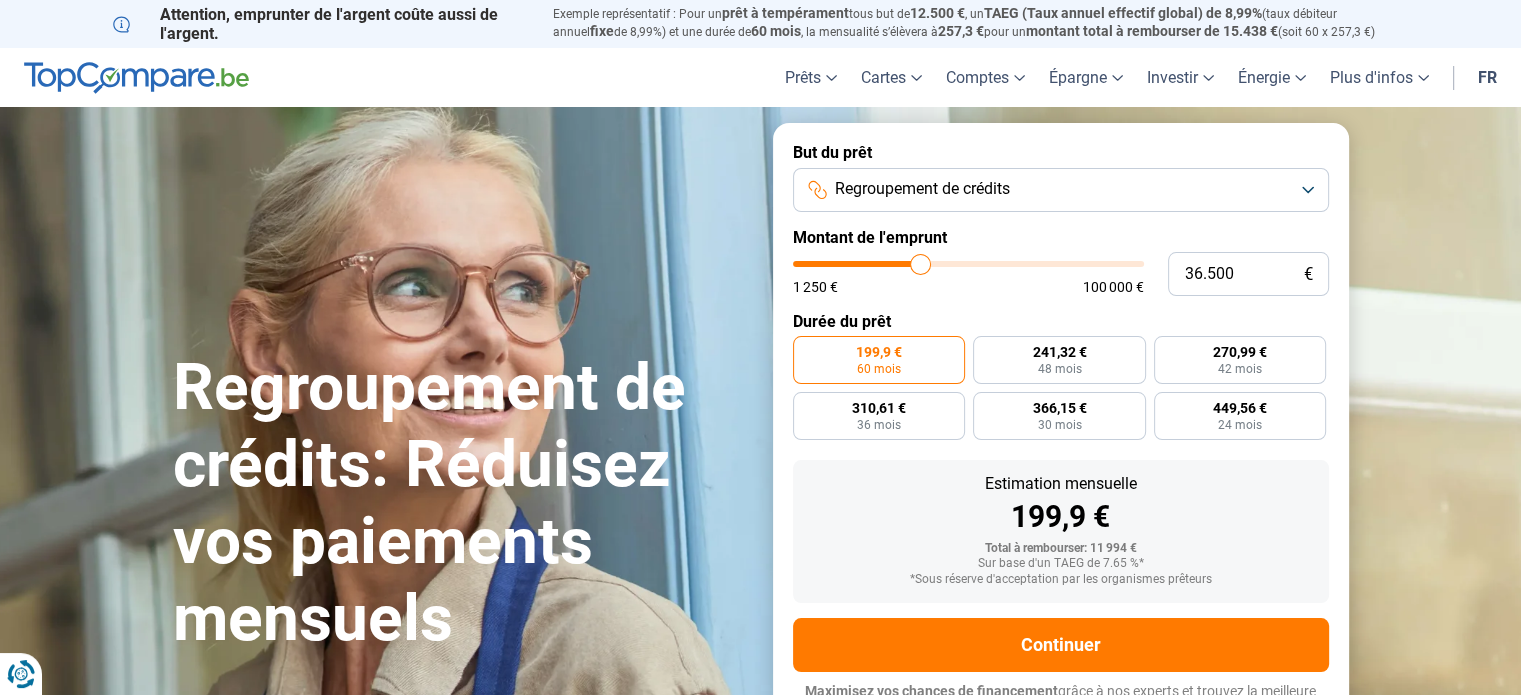 type on "36.750" 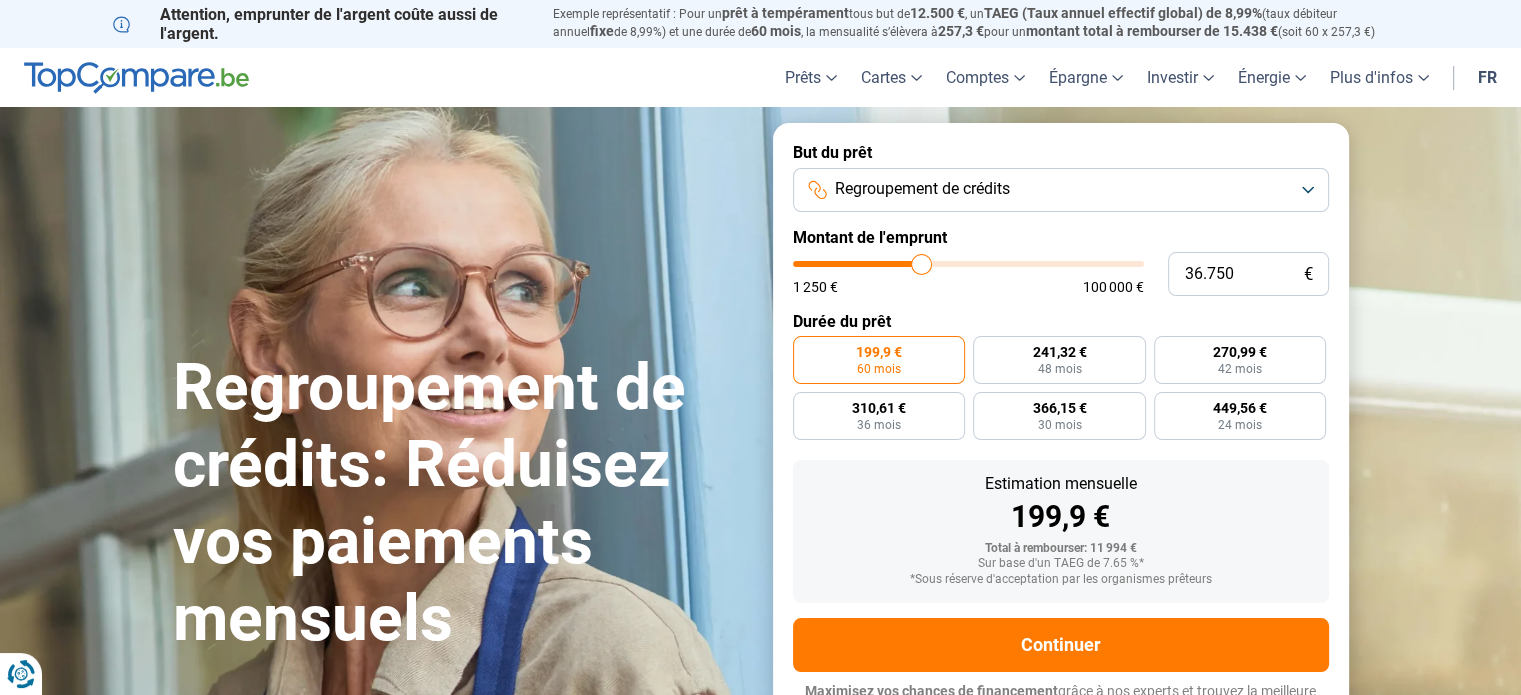 type on "38.500" 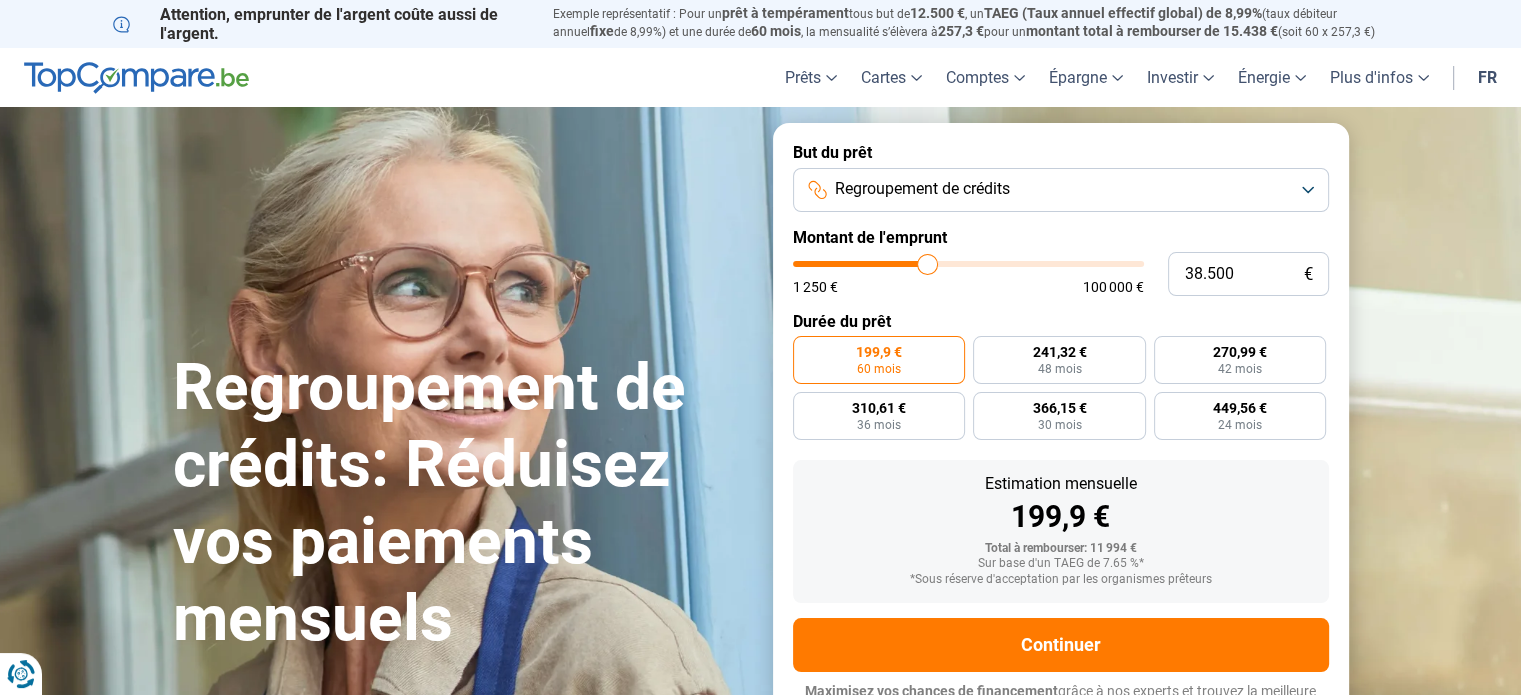 type on "41.000" 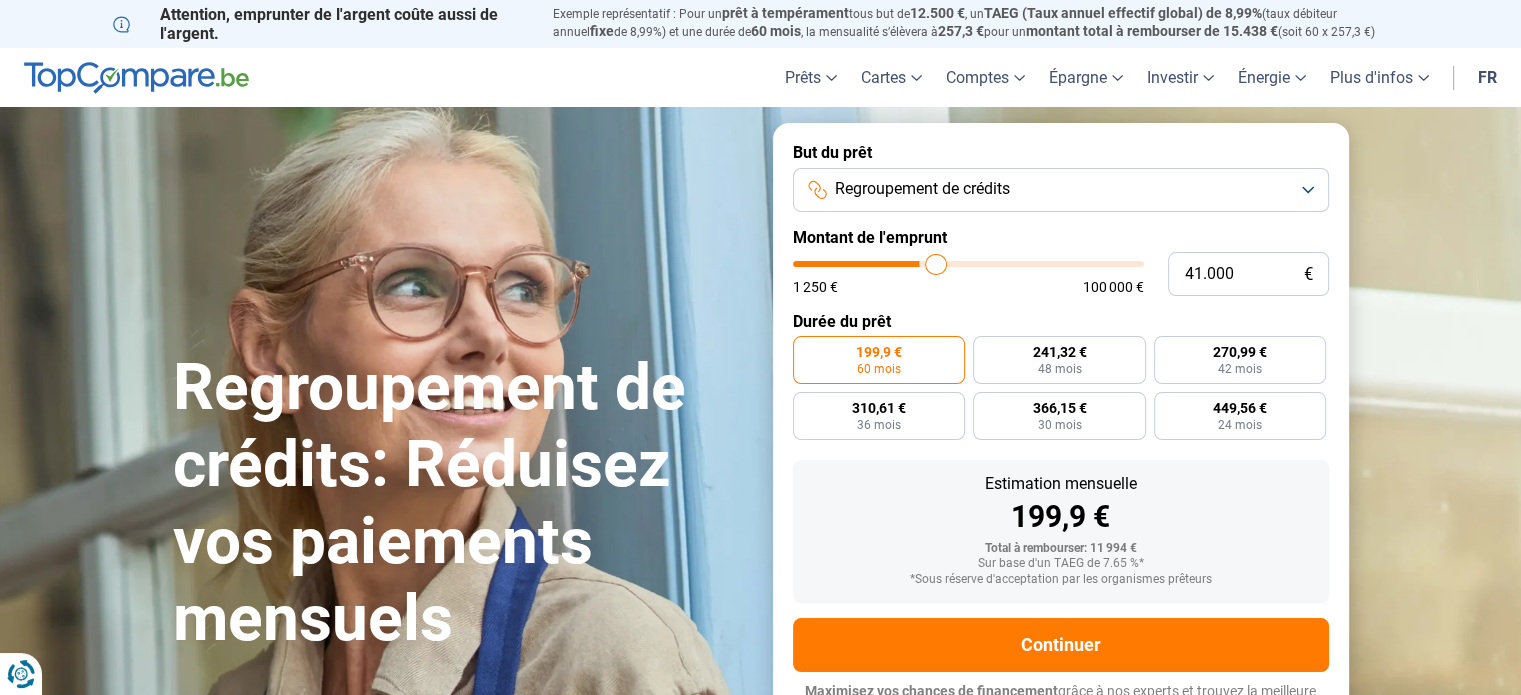 type on "48.250" 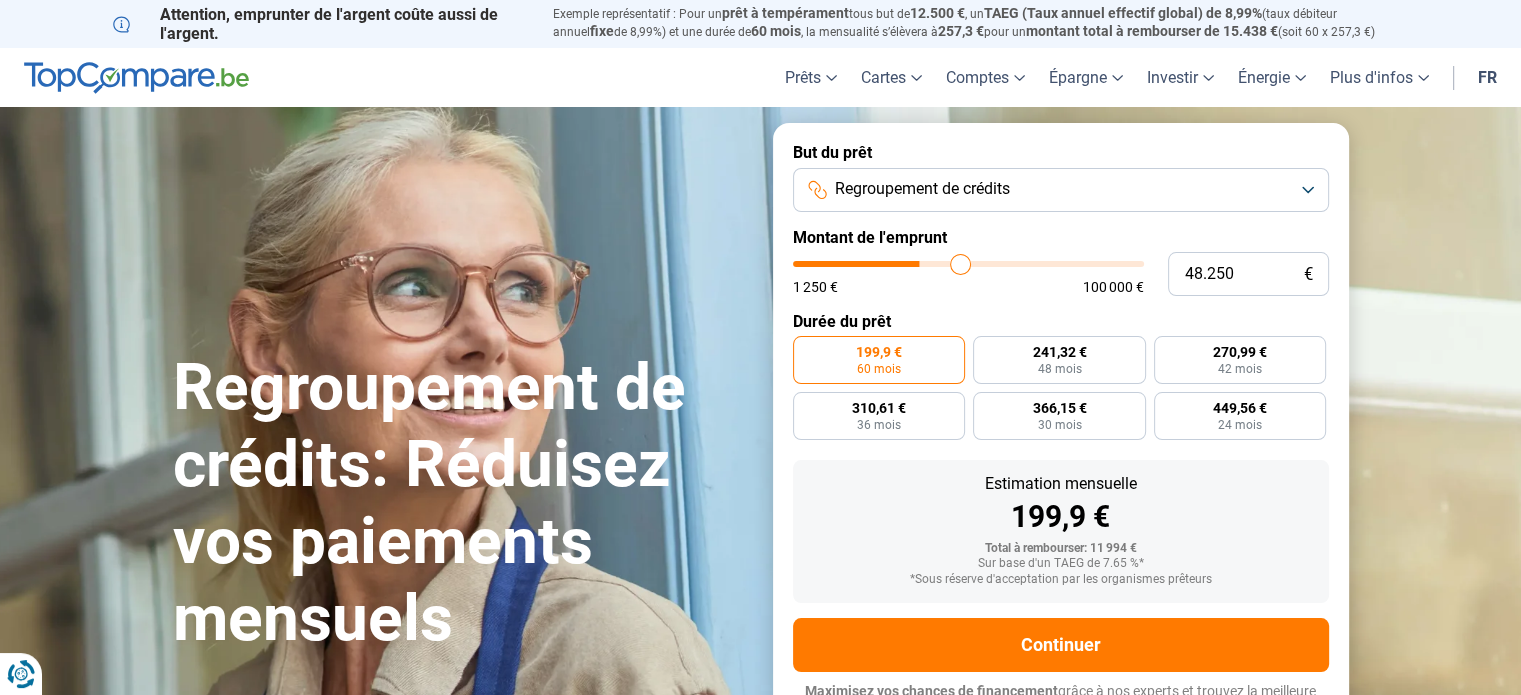 type on "55.500" 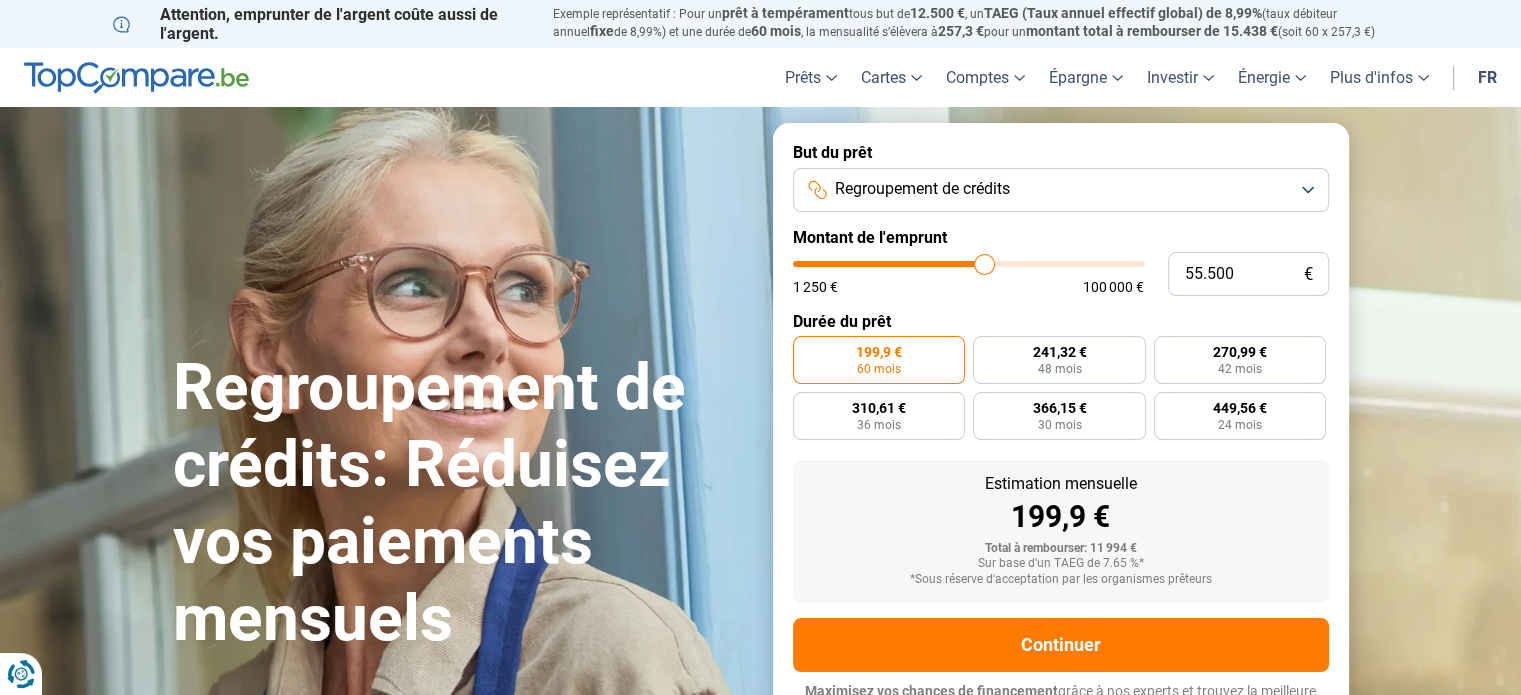 type on "68.500" 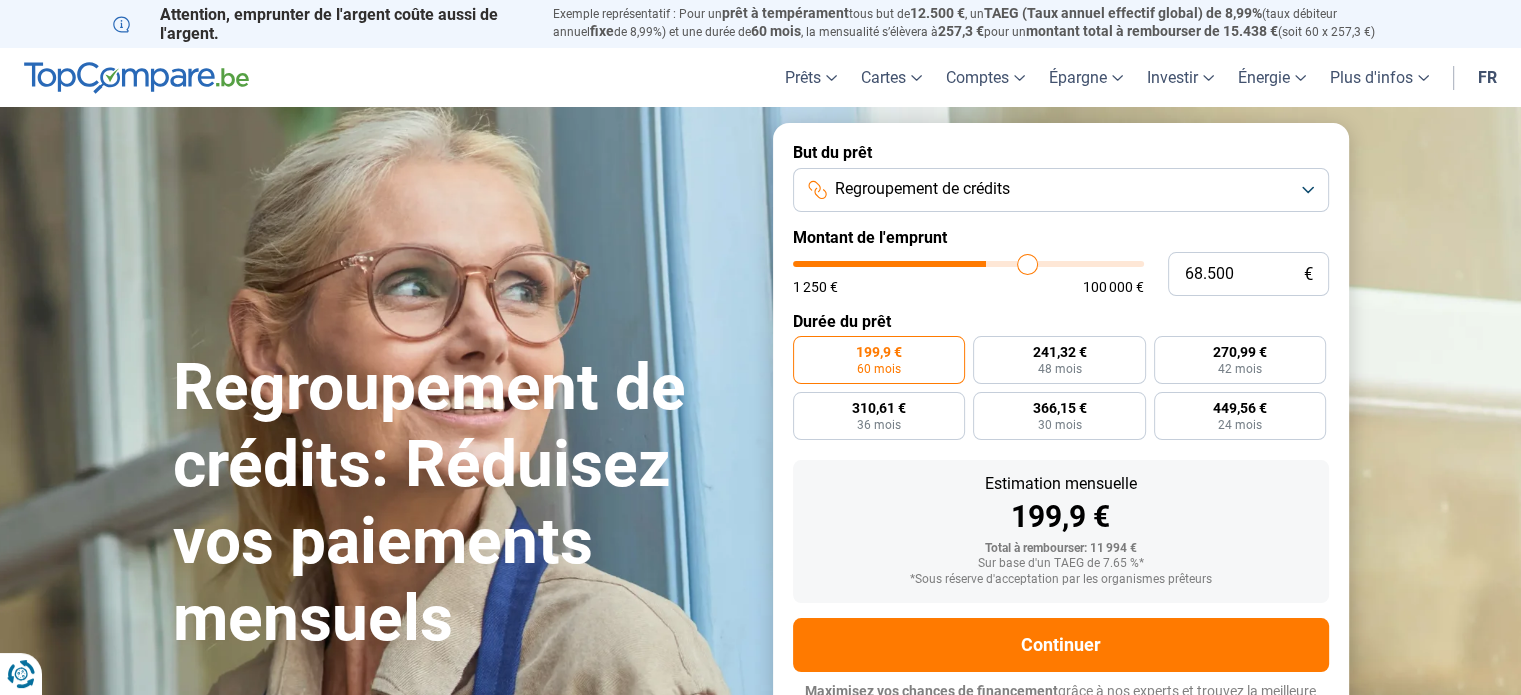type on "75.750" 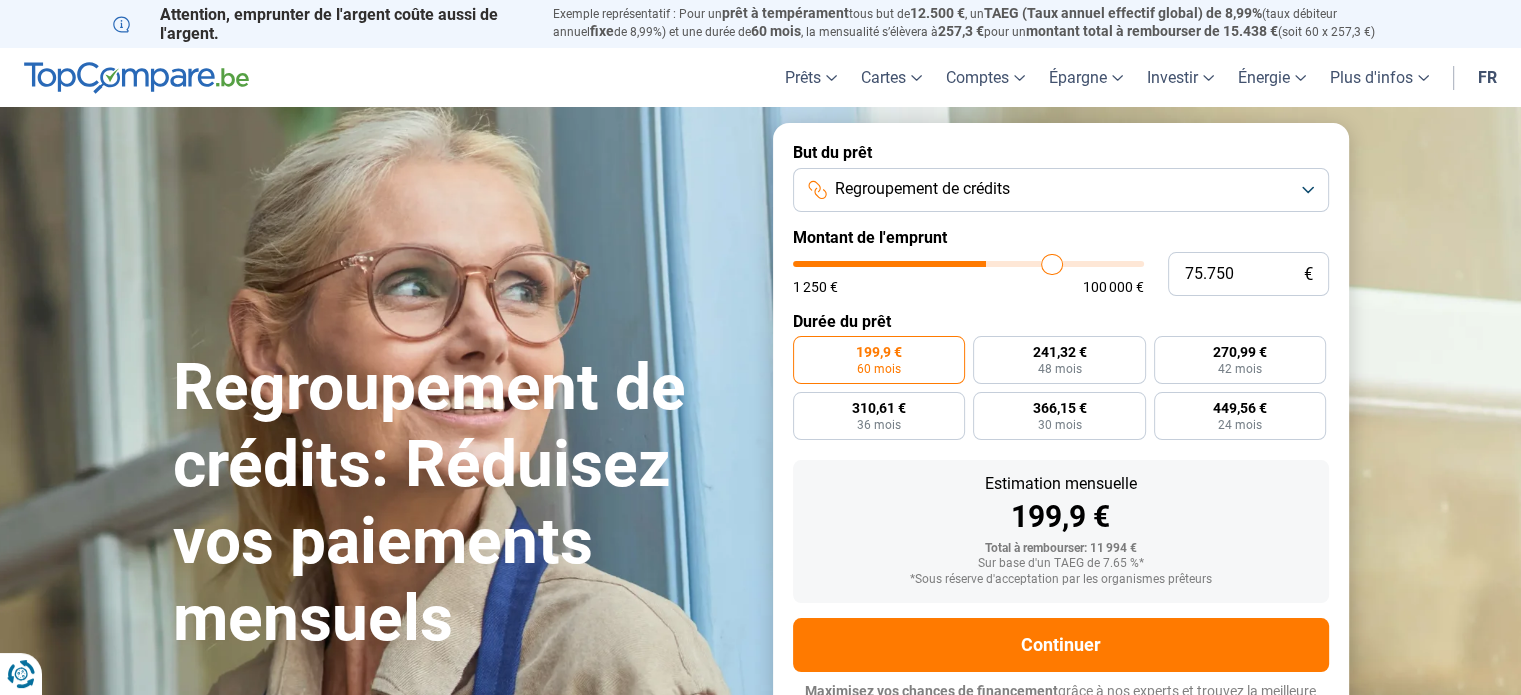 type on "80.250" 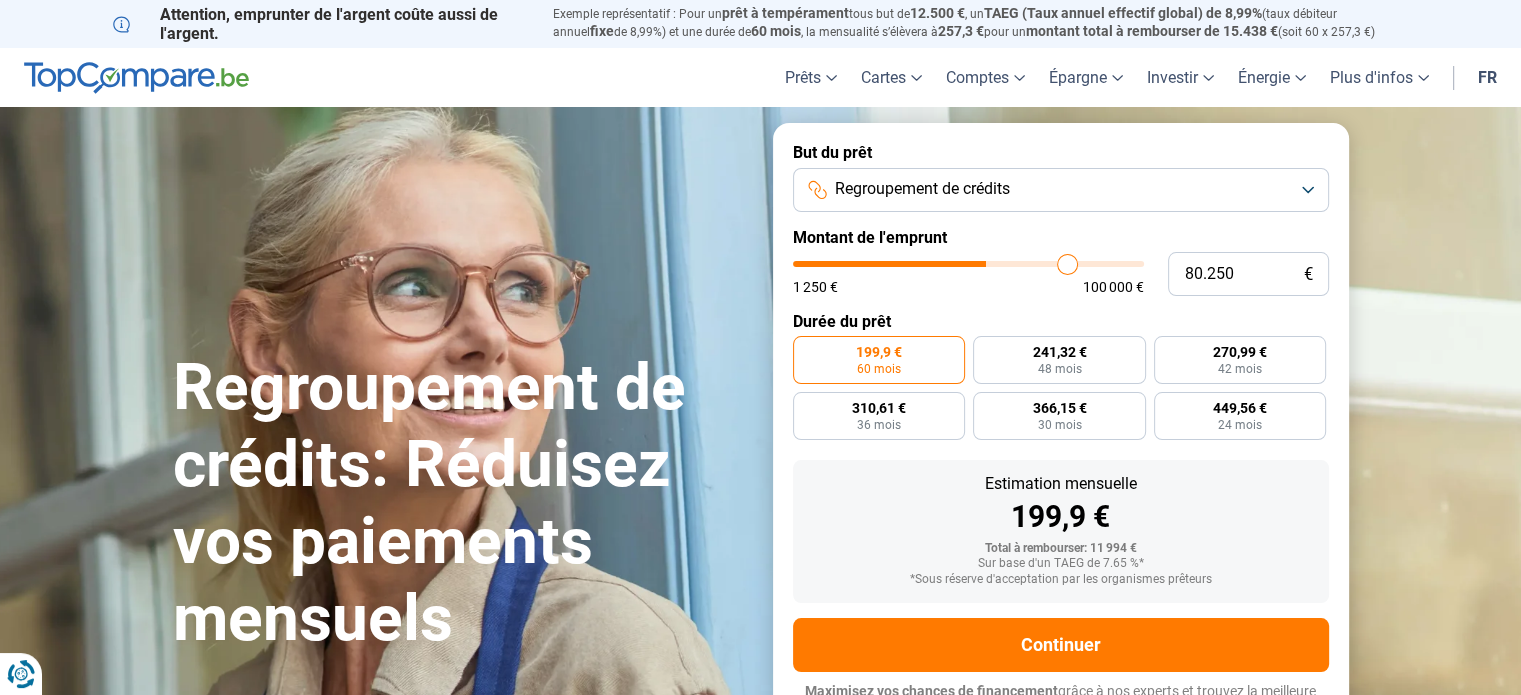 type on "83.750" 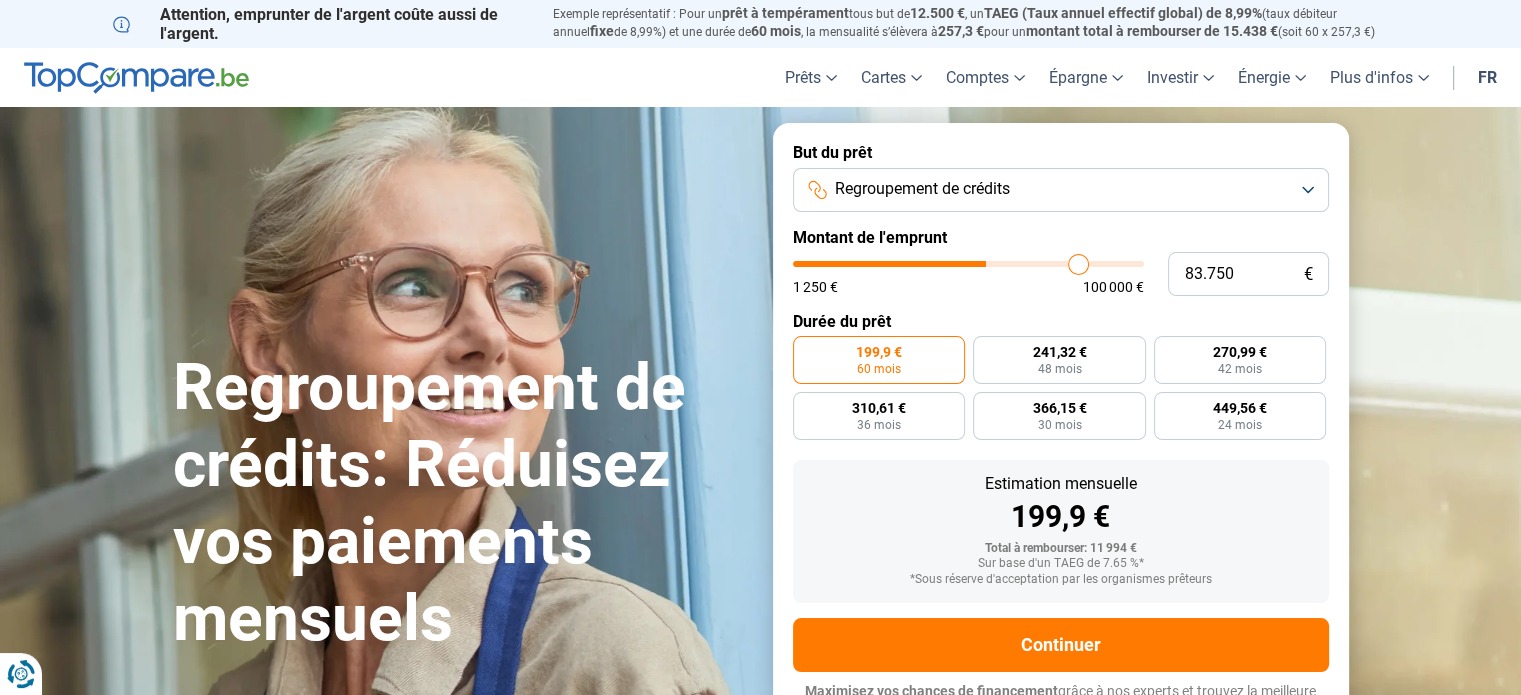 type on "87.000" 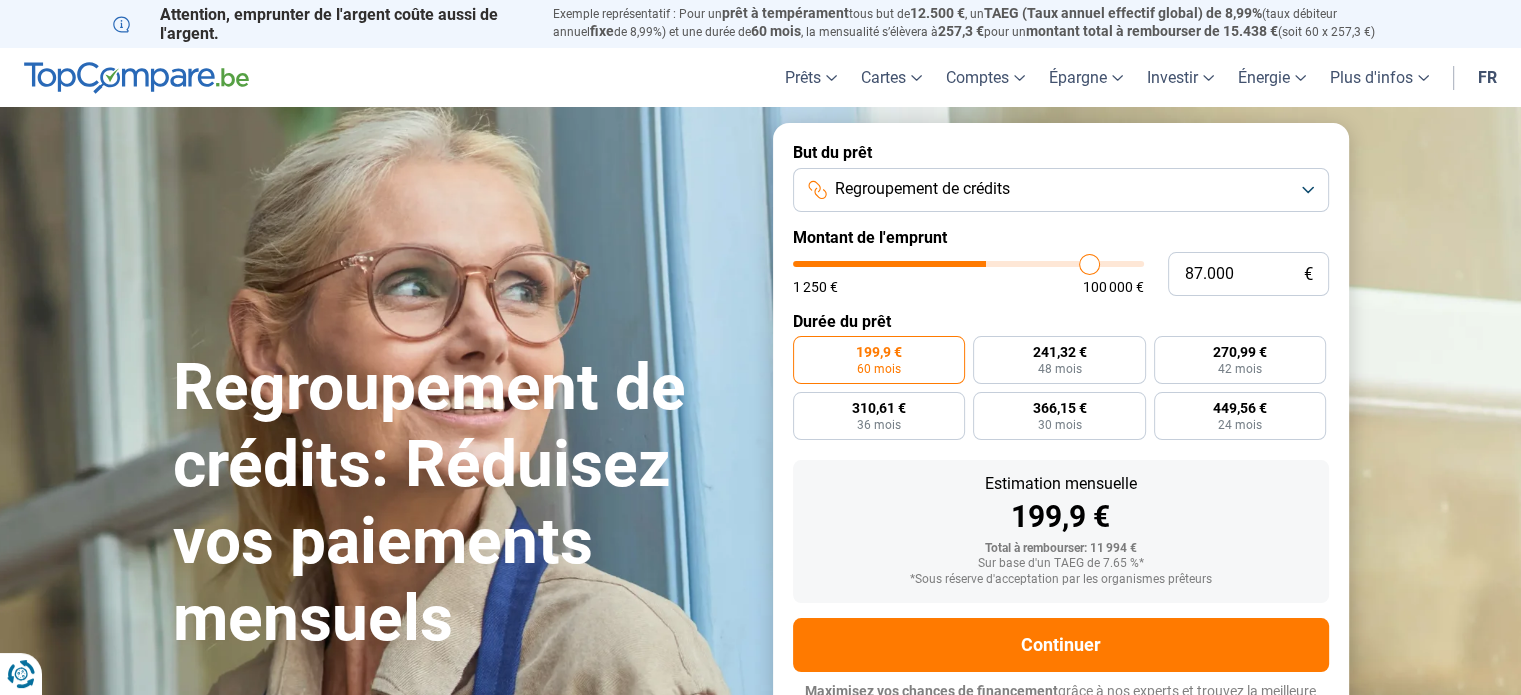 type on "88.000" 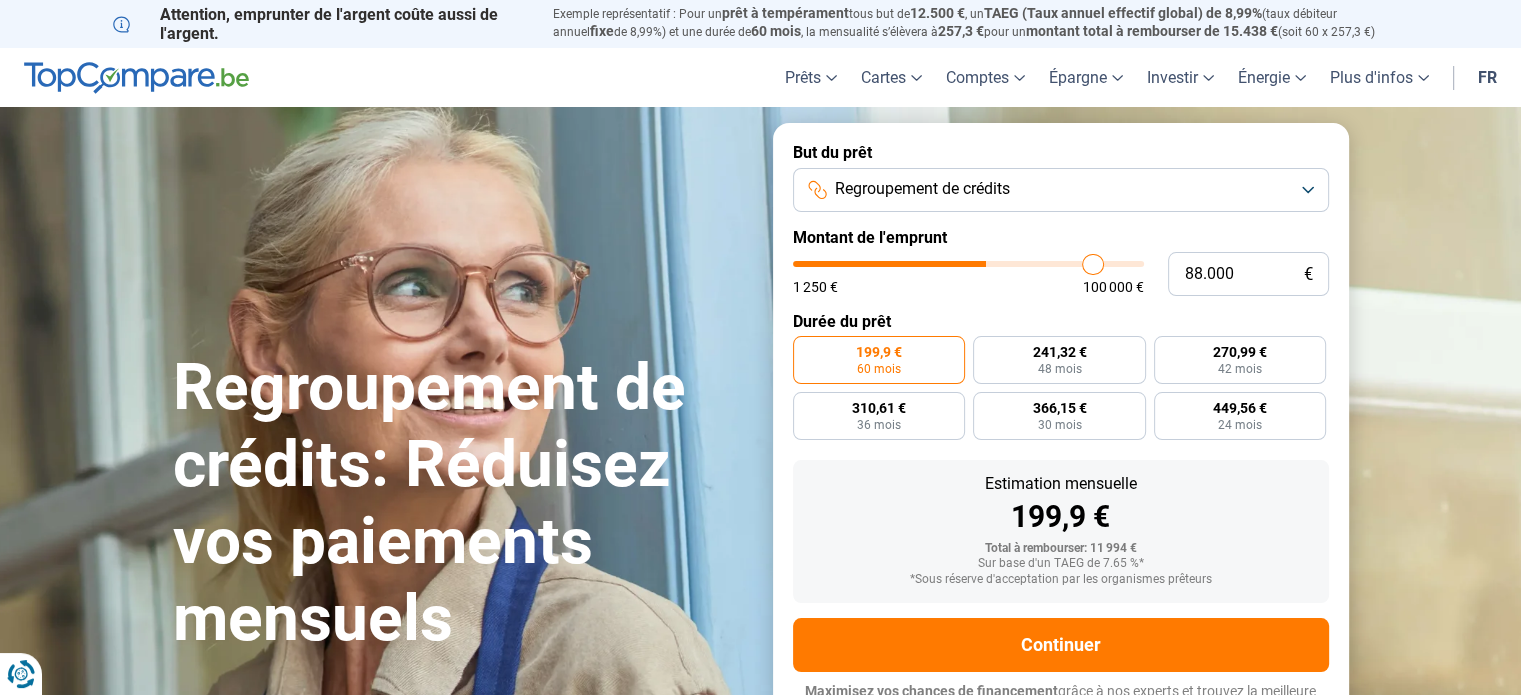 type on "88.250" 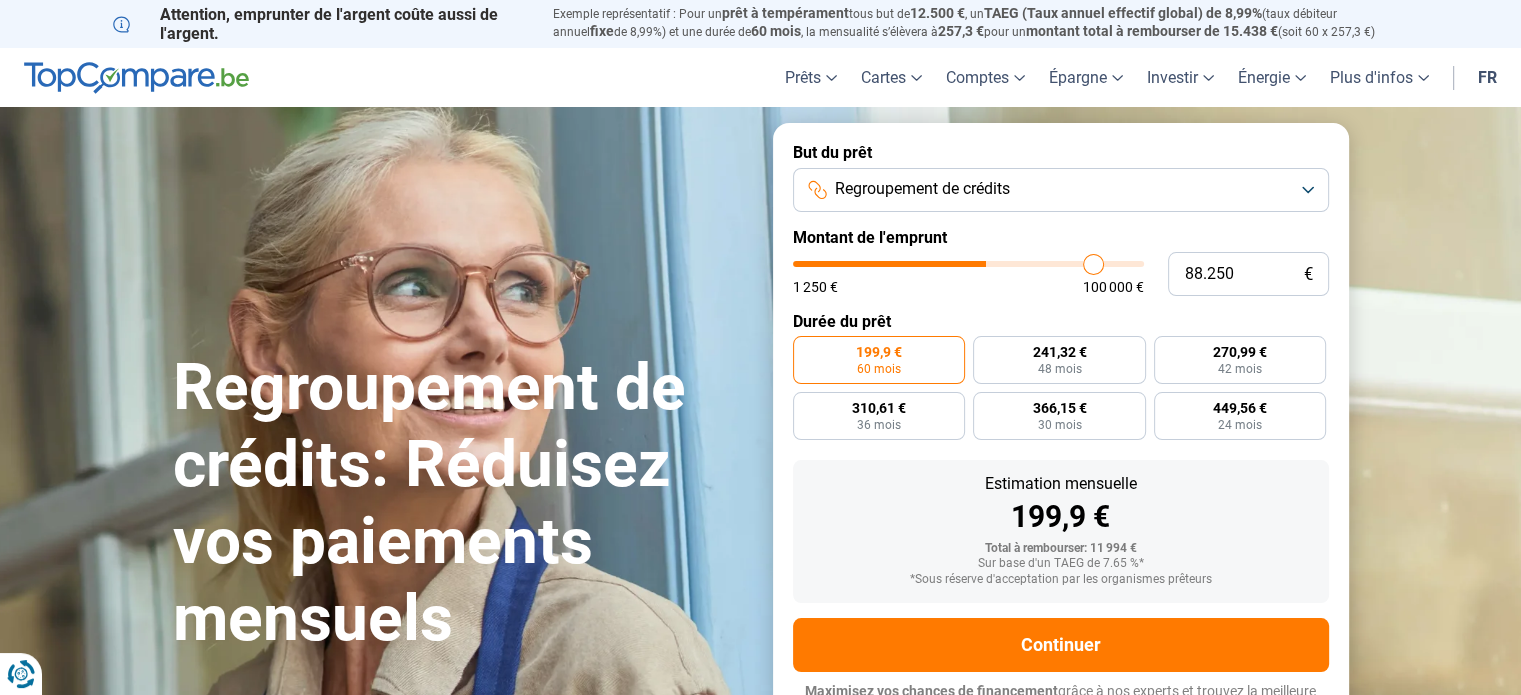 type on "88.500" 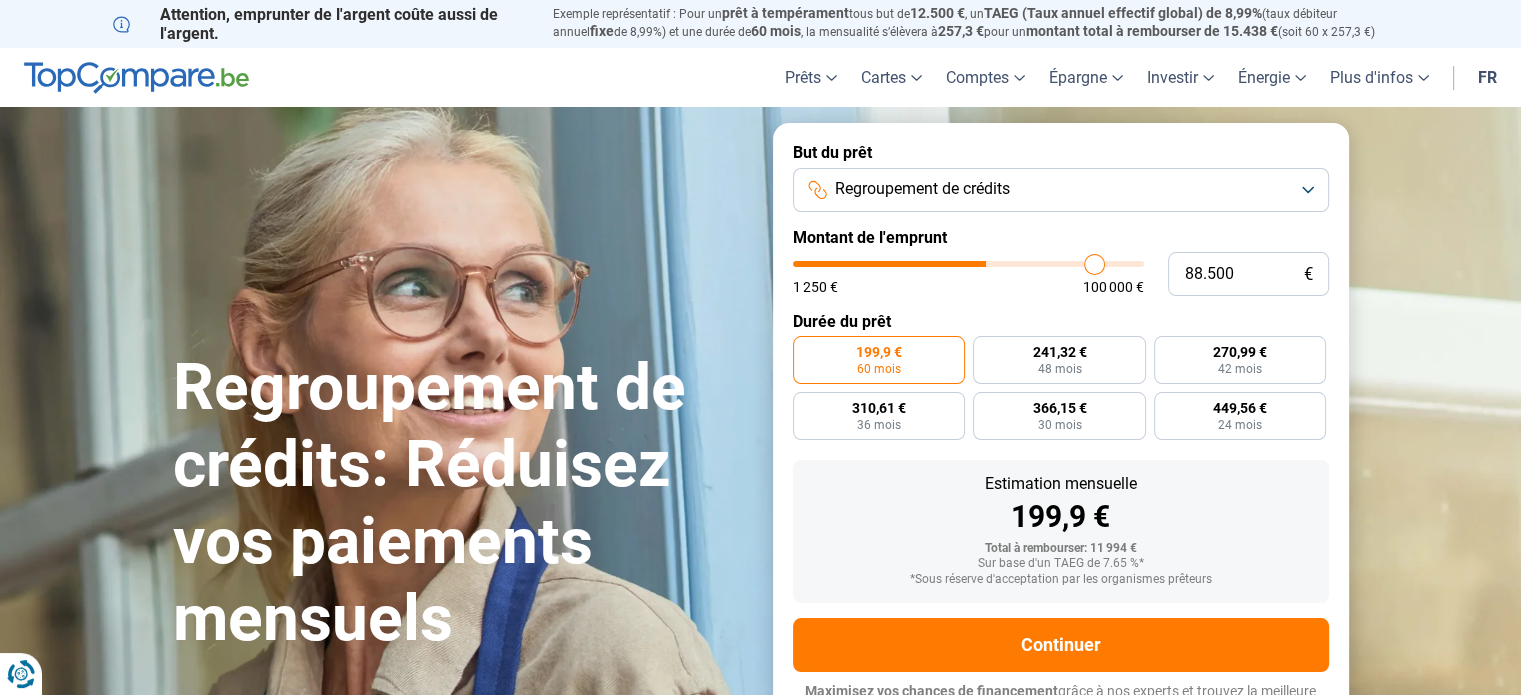 type on "88.750" 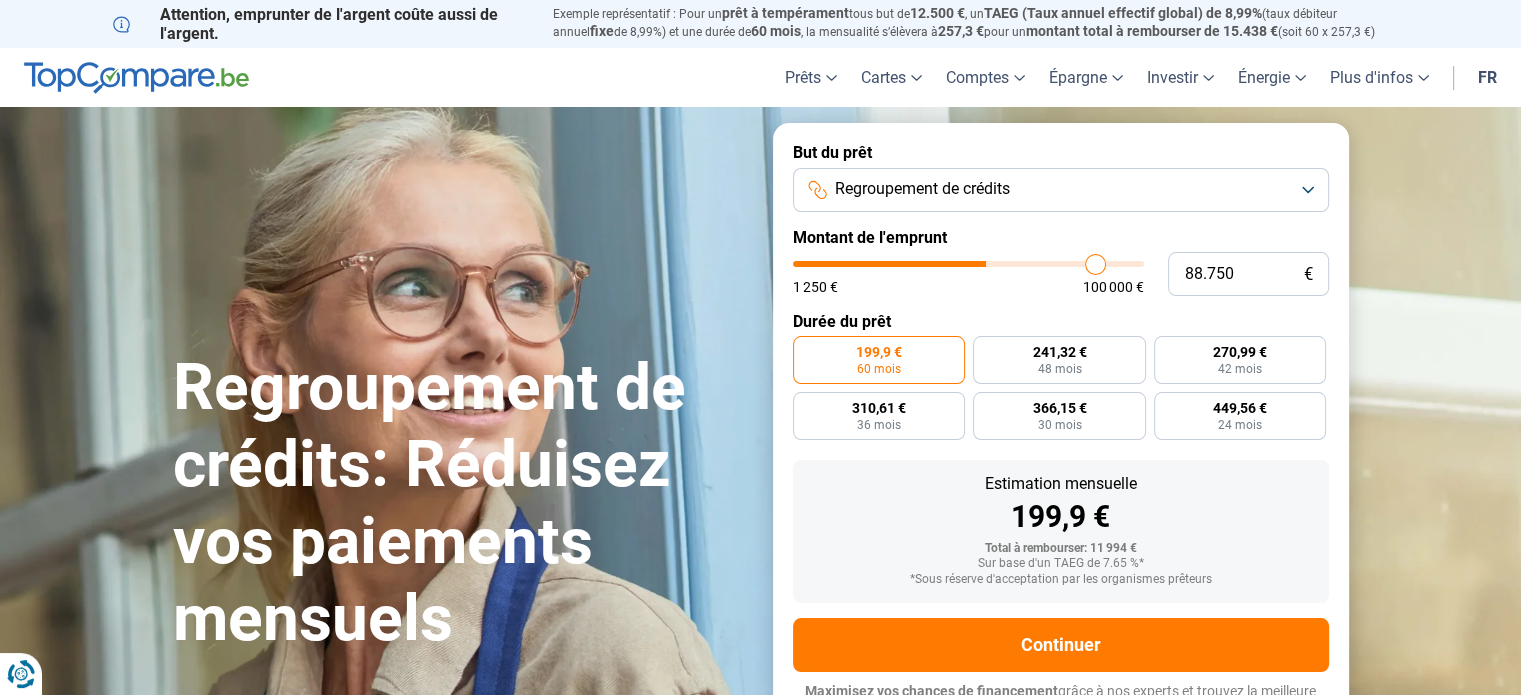 type on "89.000" 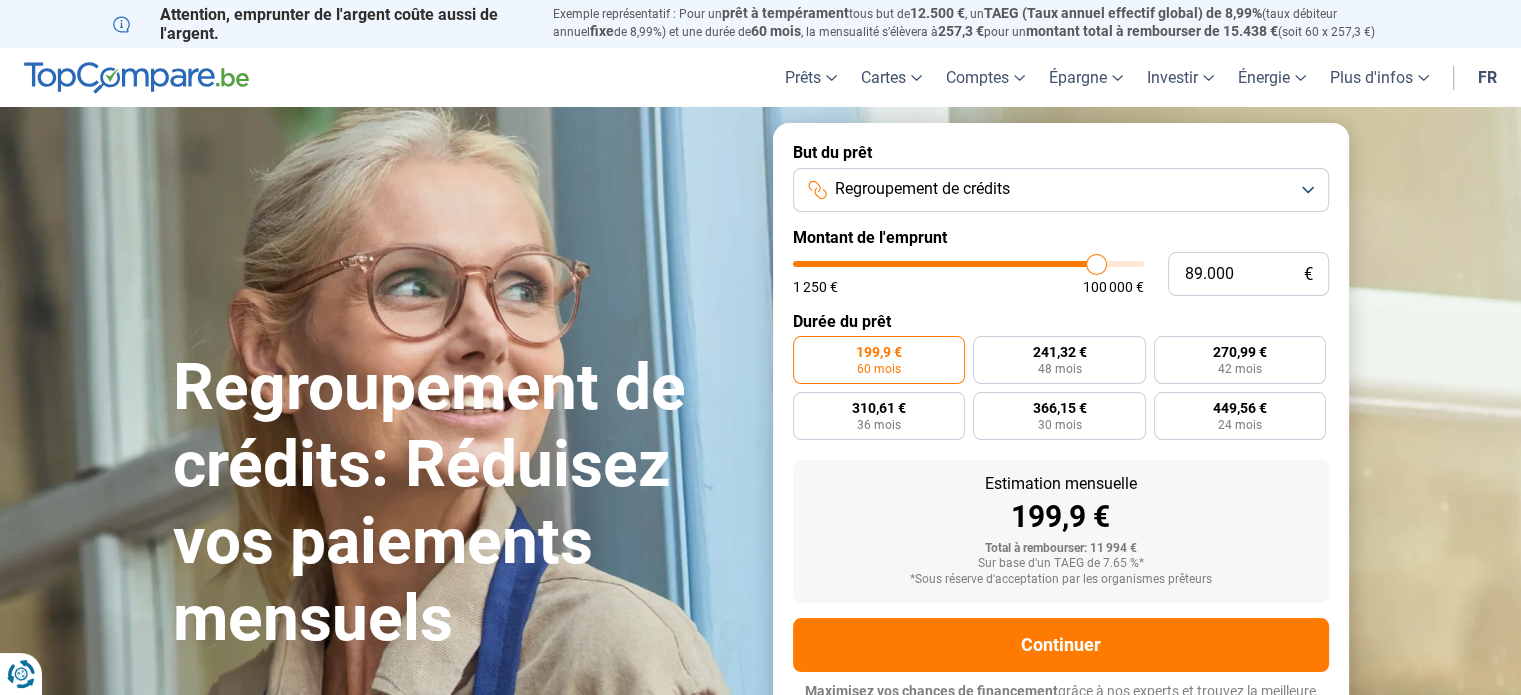 type on "89.500" 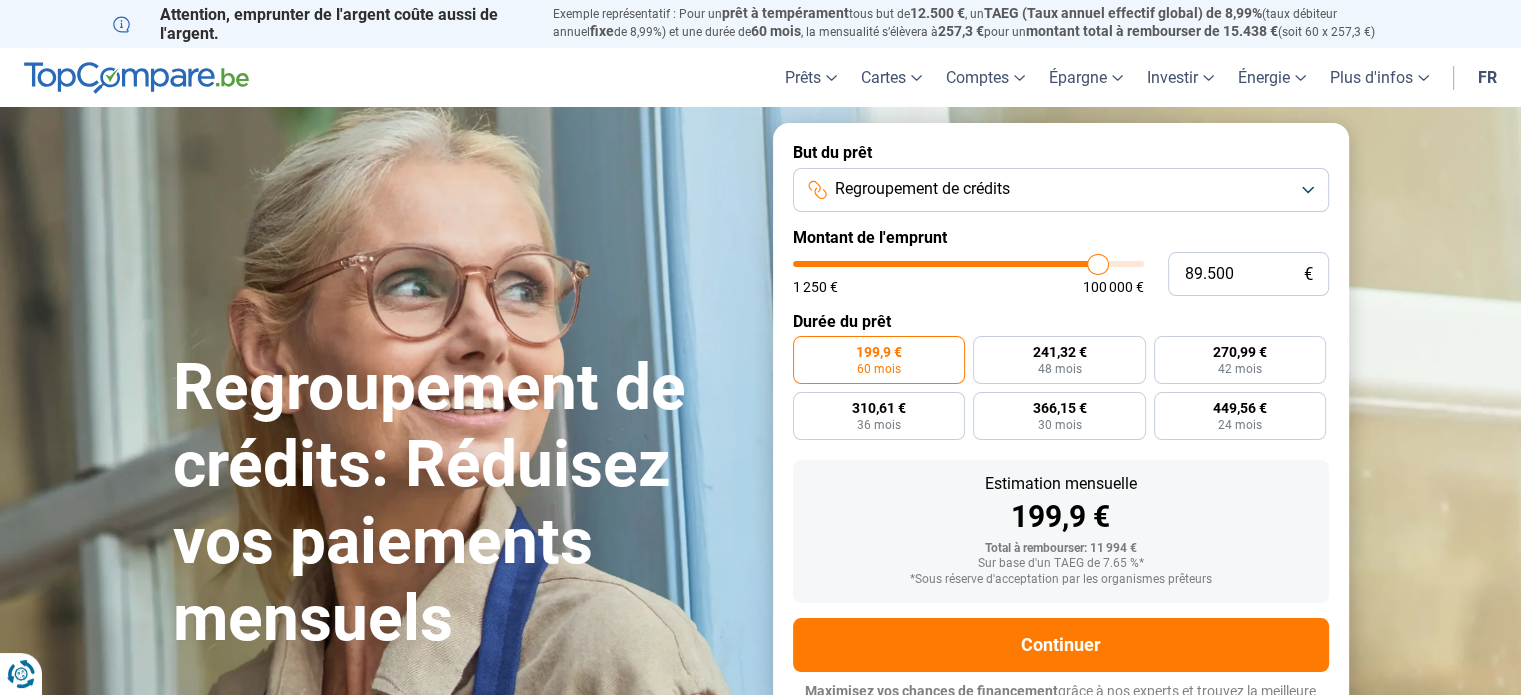 type on "90.000" 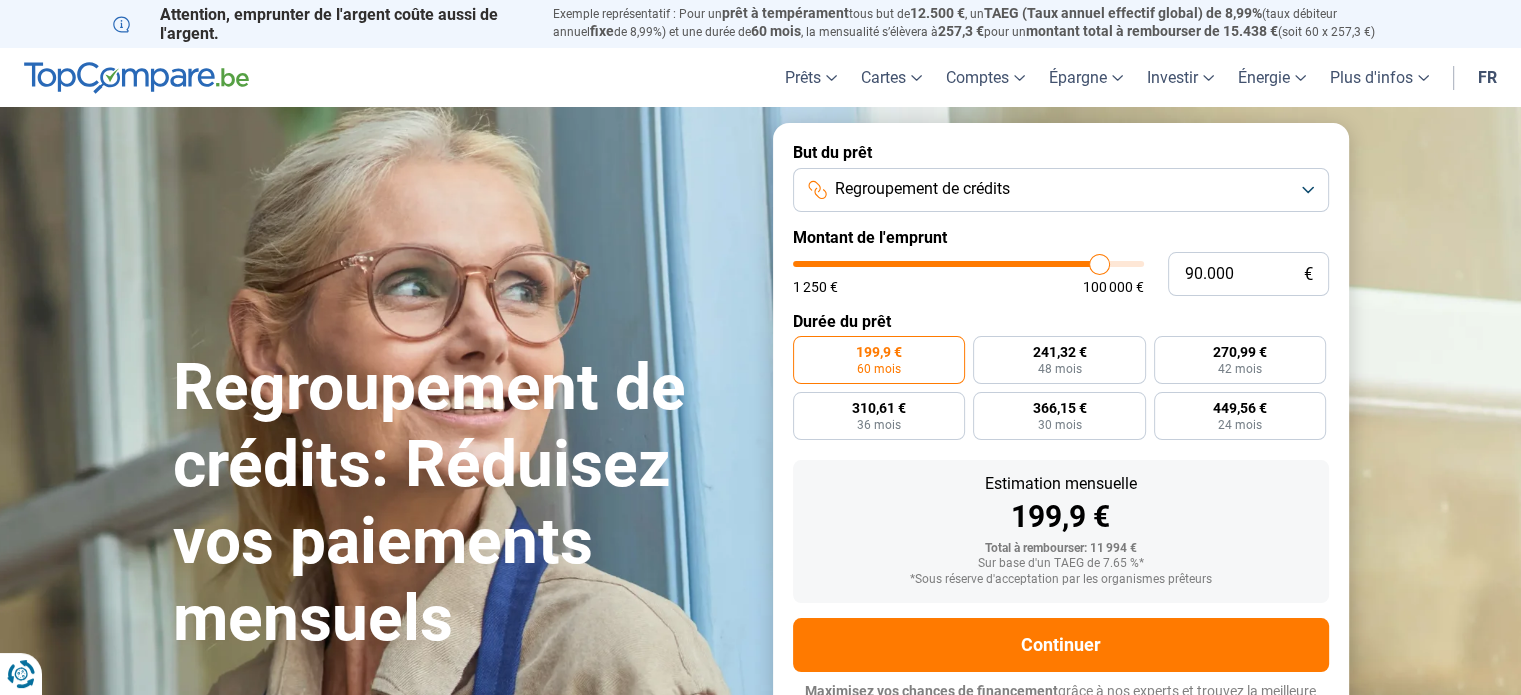 type on "90.500" 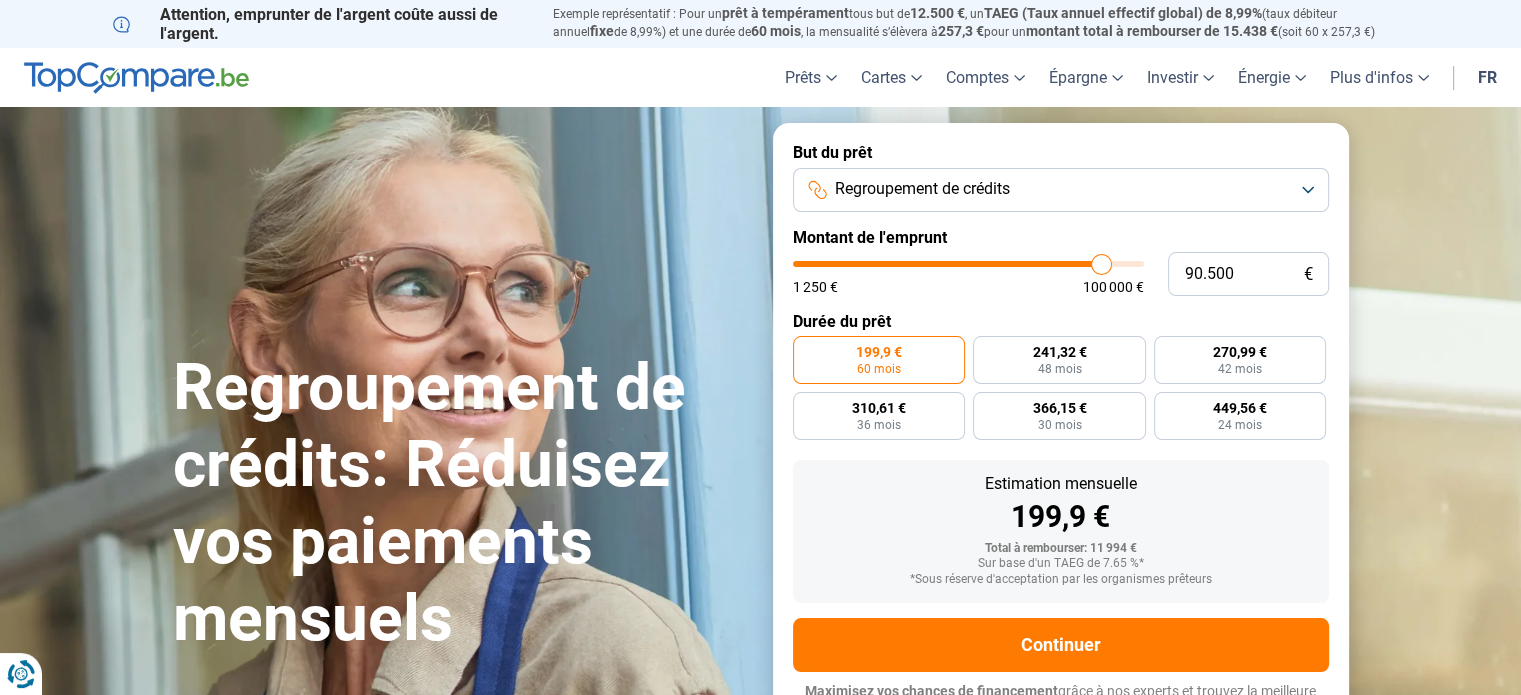 type on "[POSTAL_CODE]" 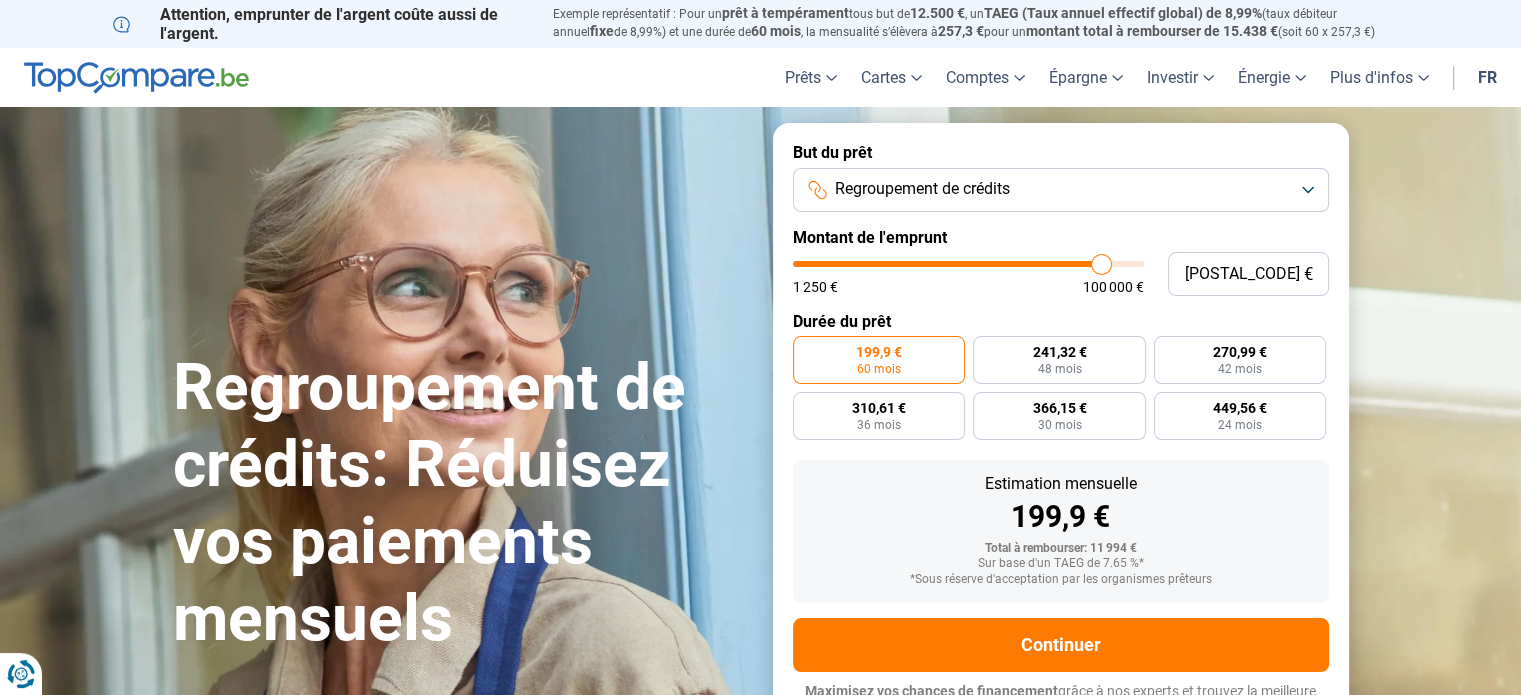 type on "91.000" 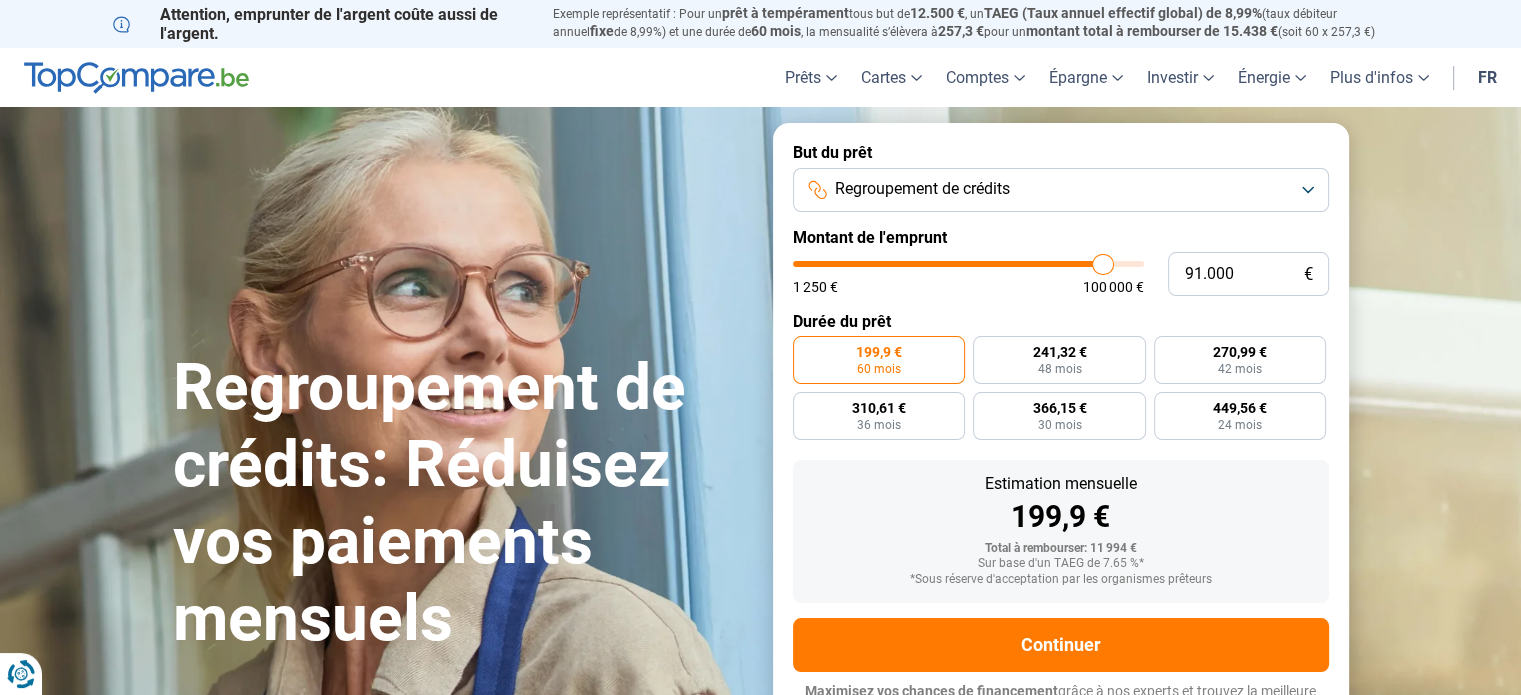 type on "91.250" 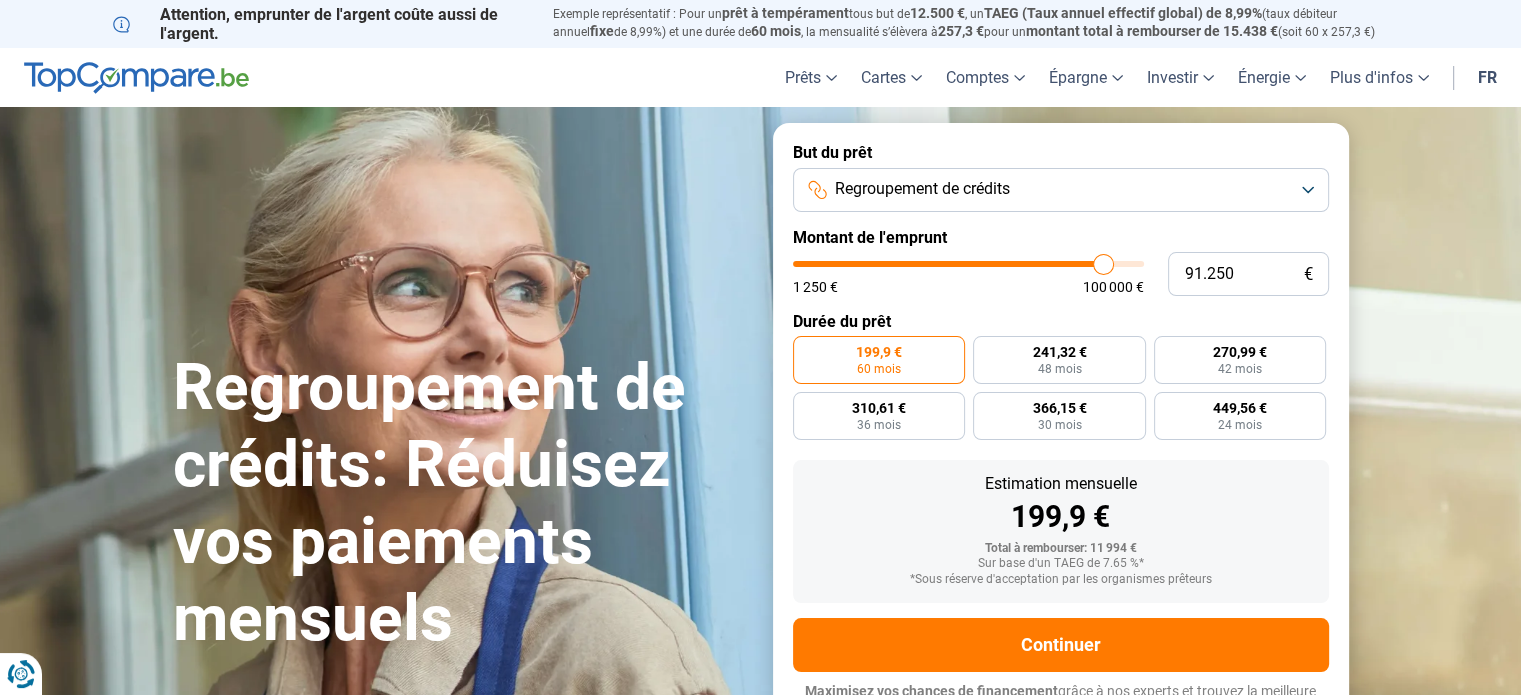 type on "91.500" 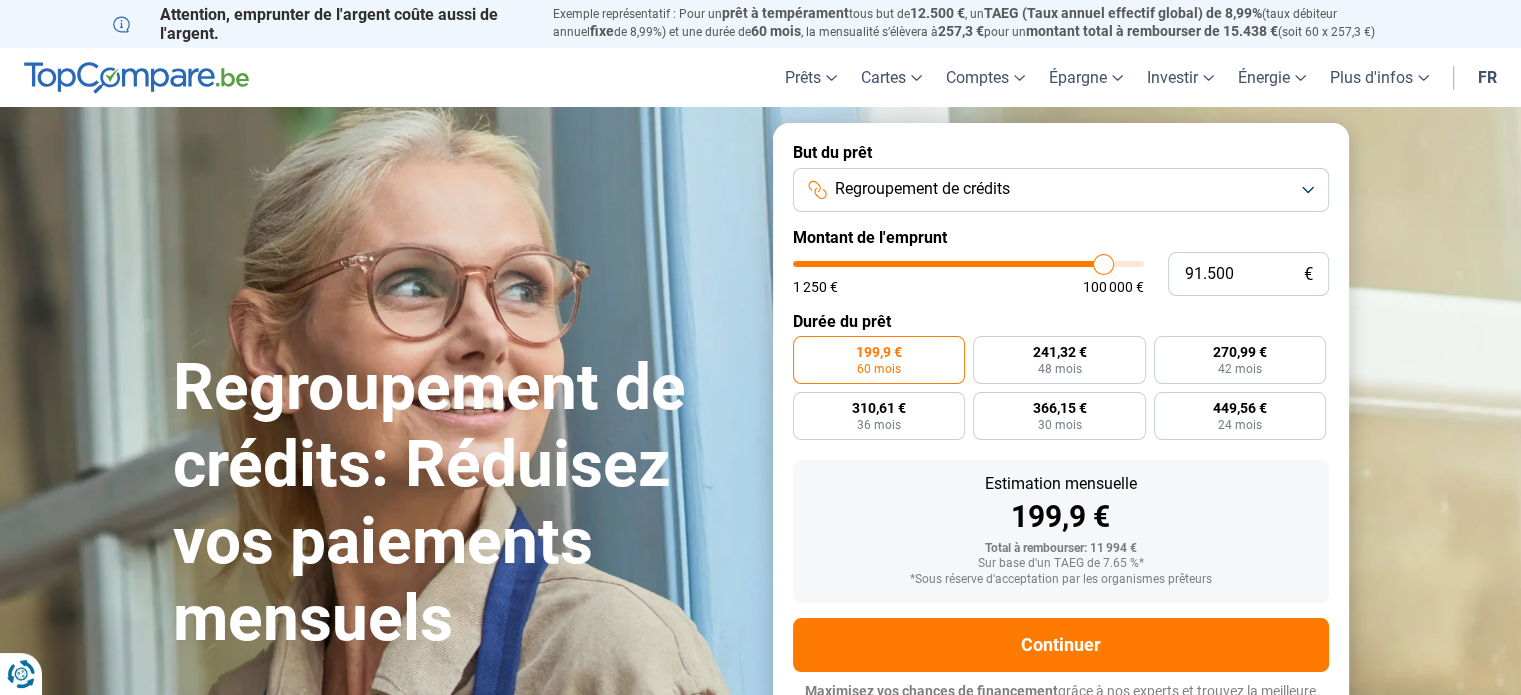 type on "91500" 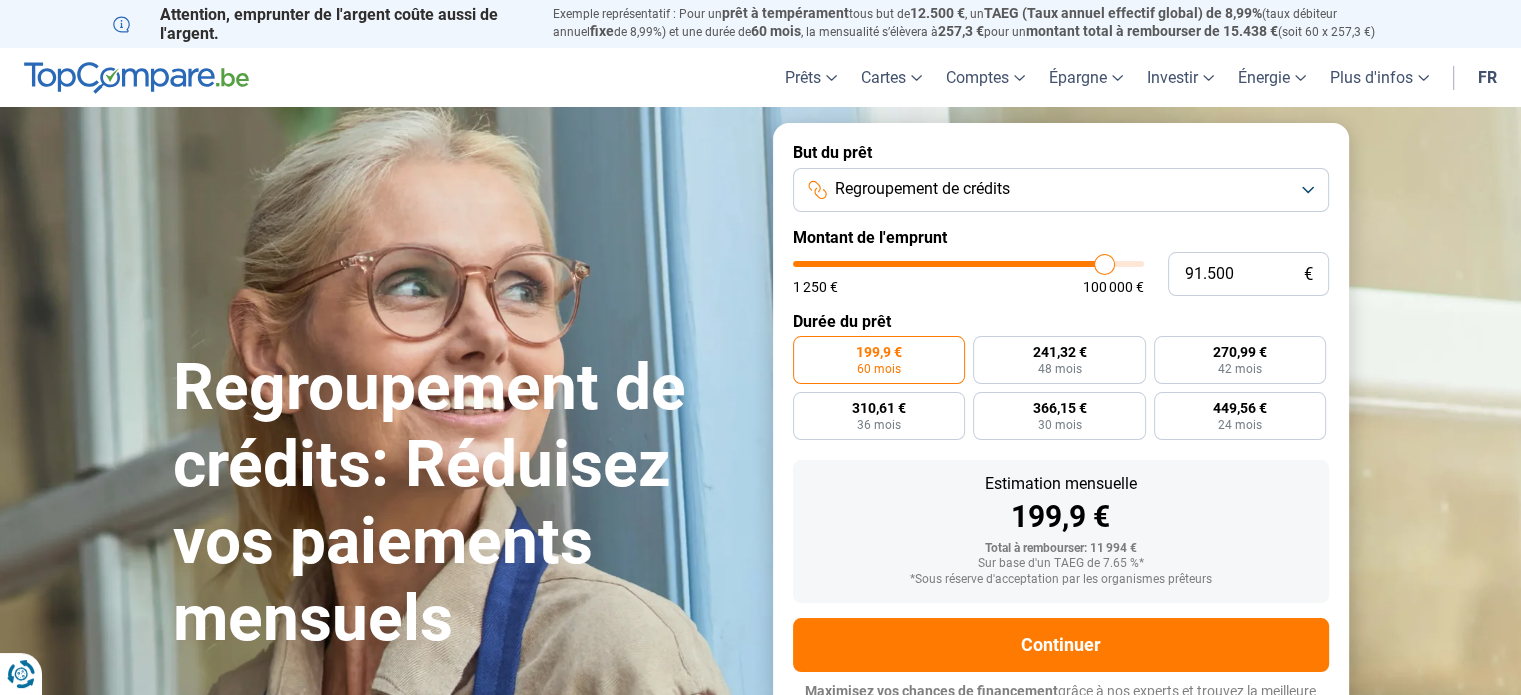 type on "91.750" 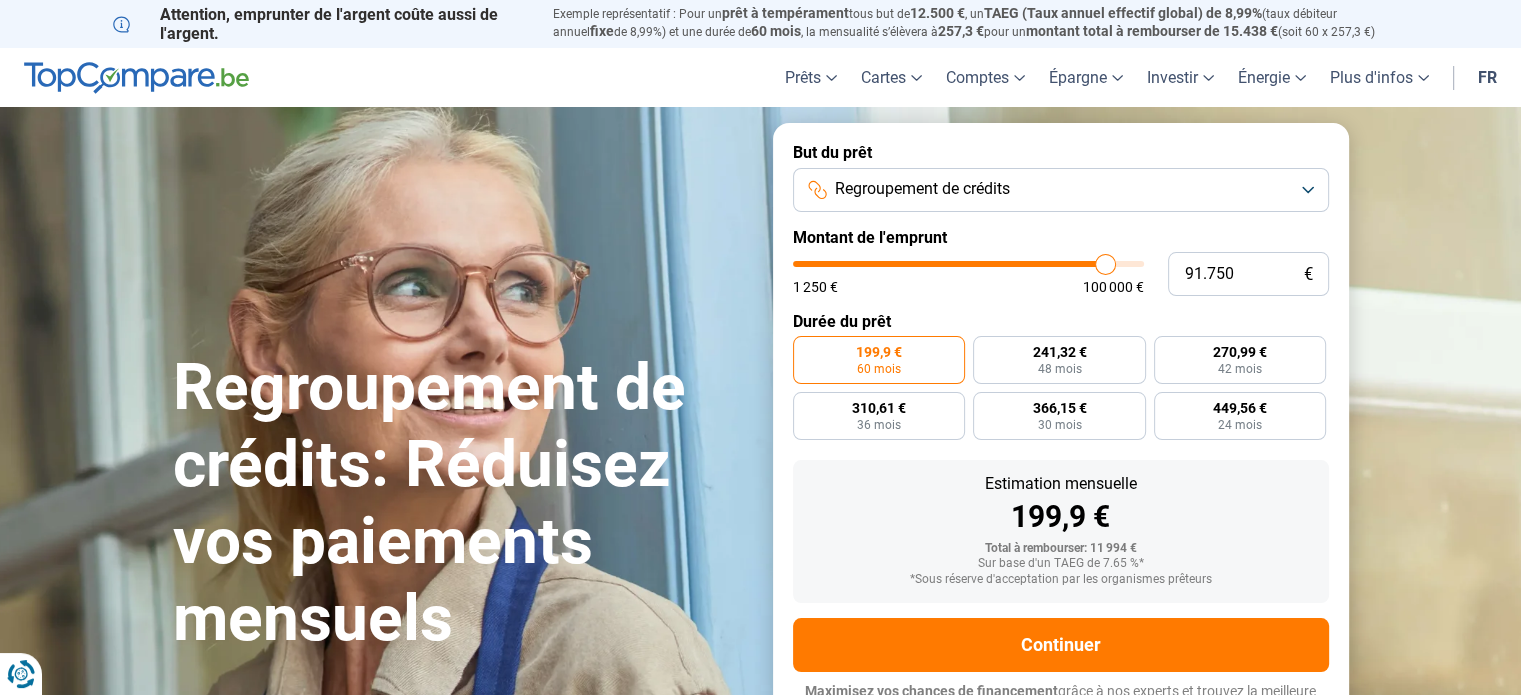 type on "92.250" 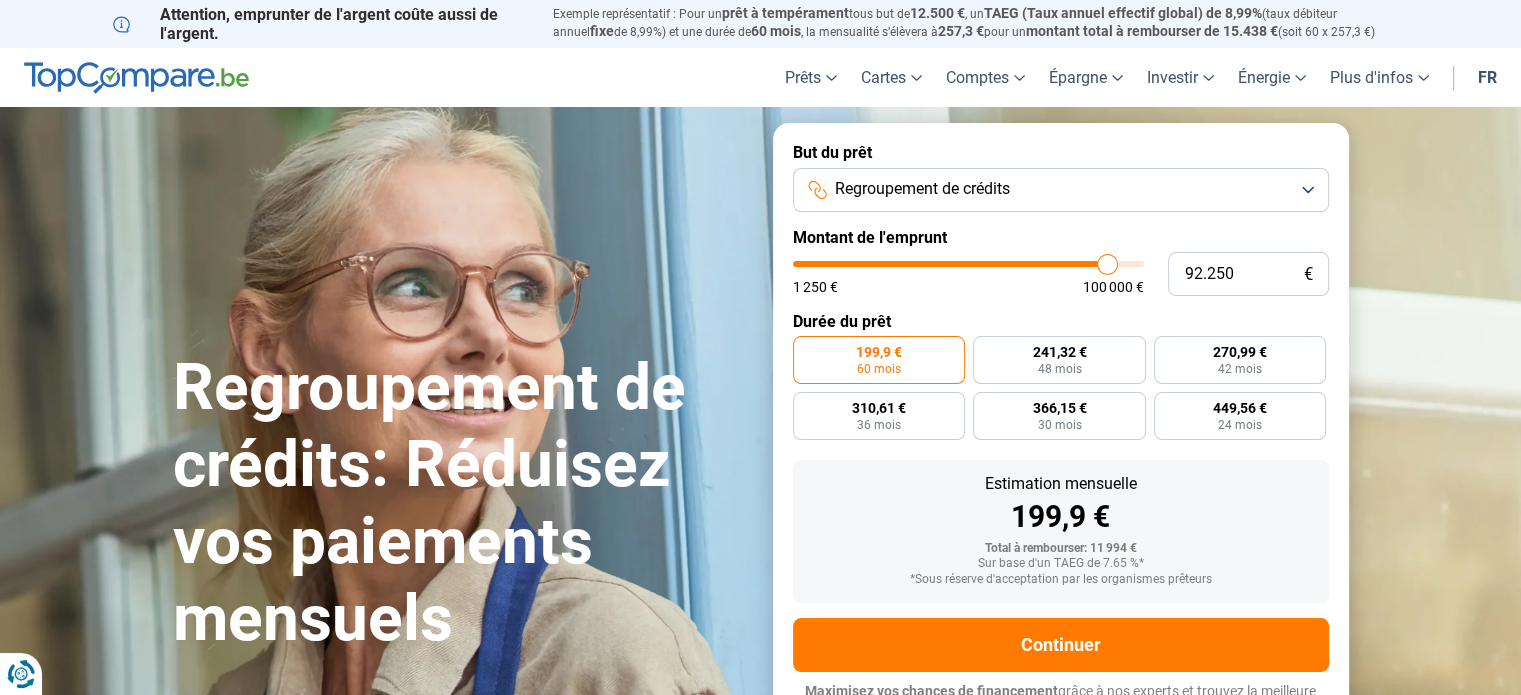 type on "92.500" 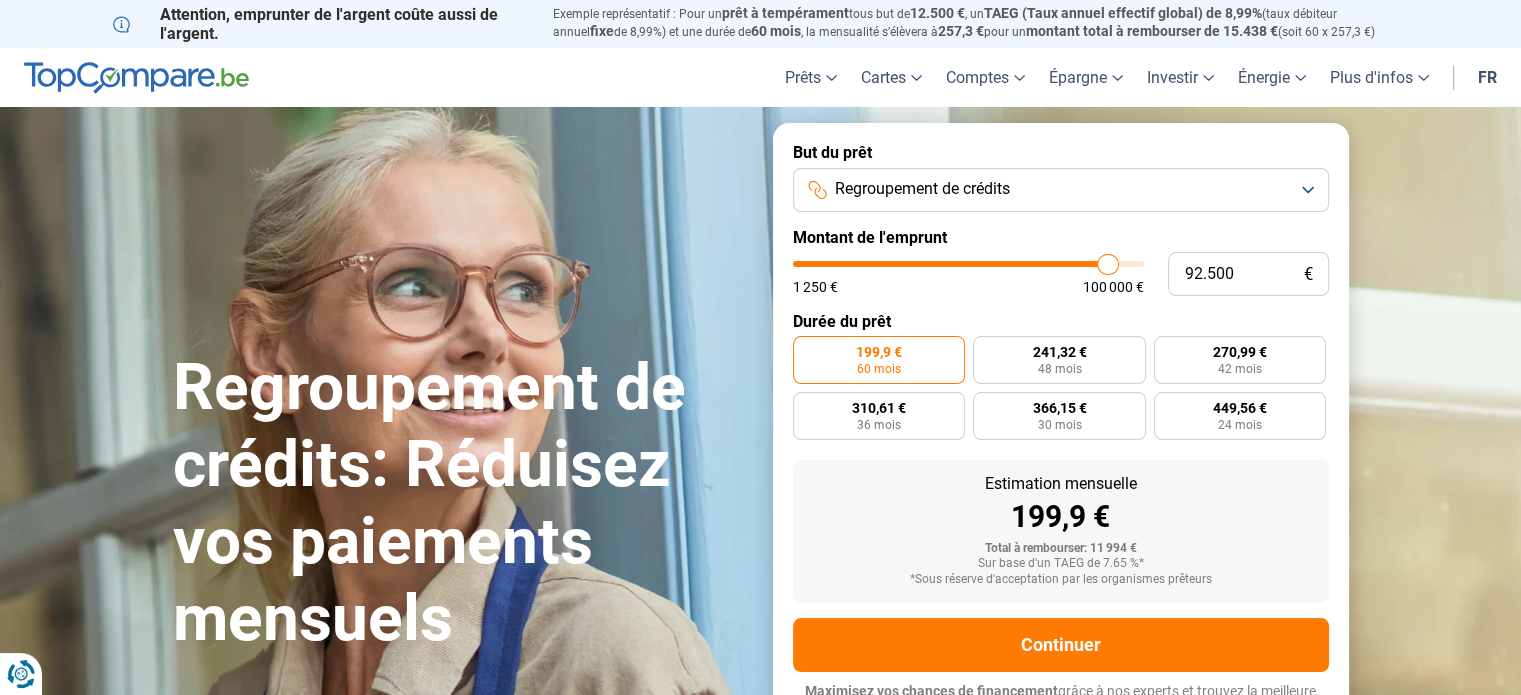 type on "92.750" 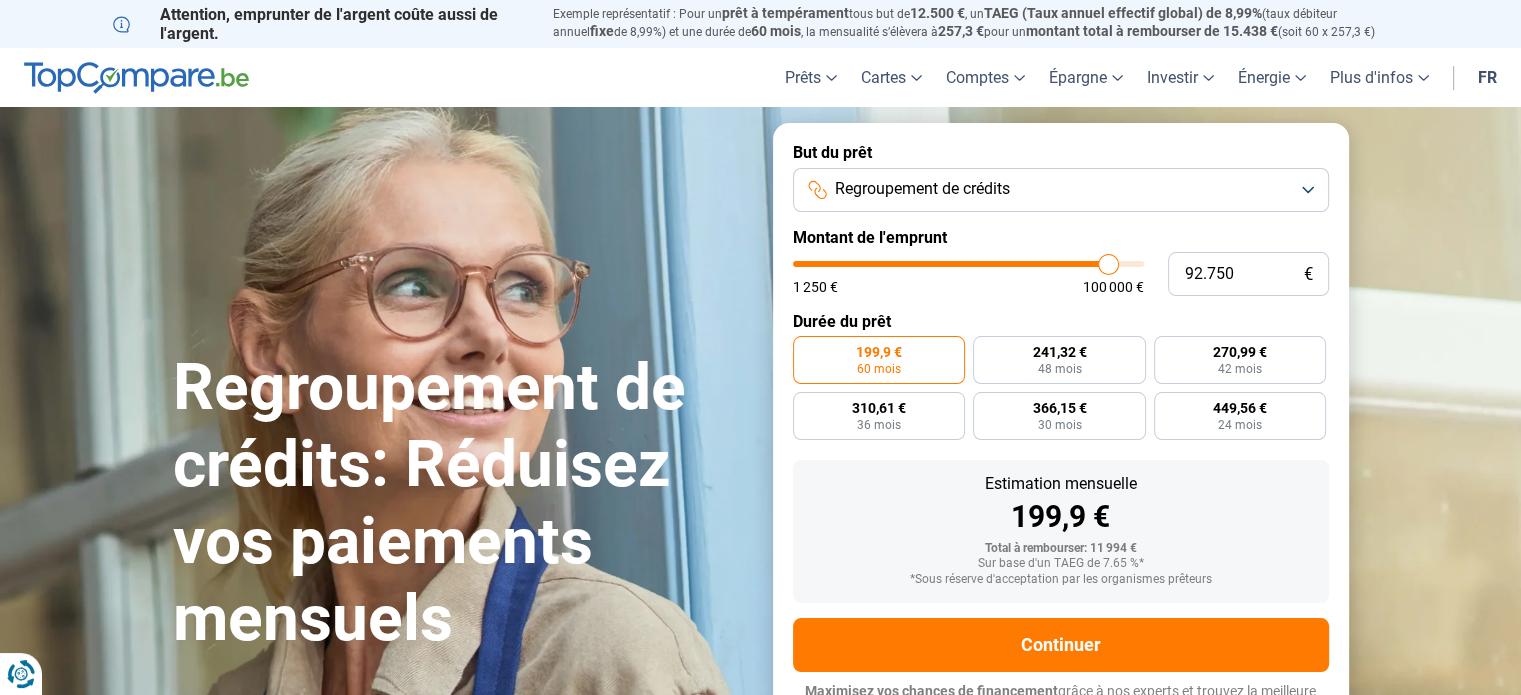 type on "93.000" 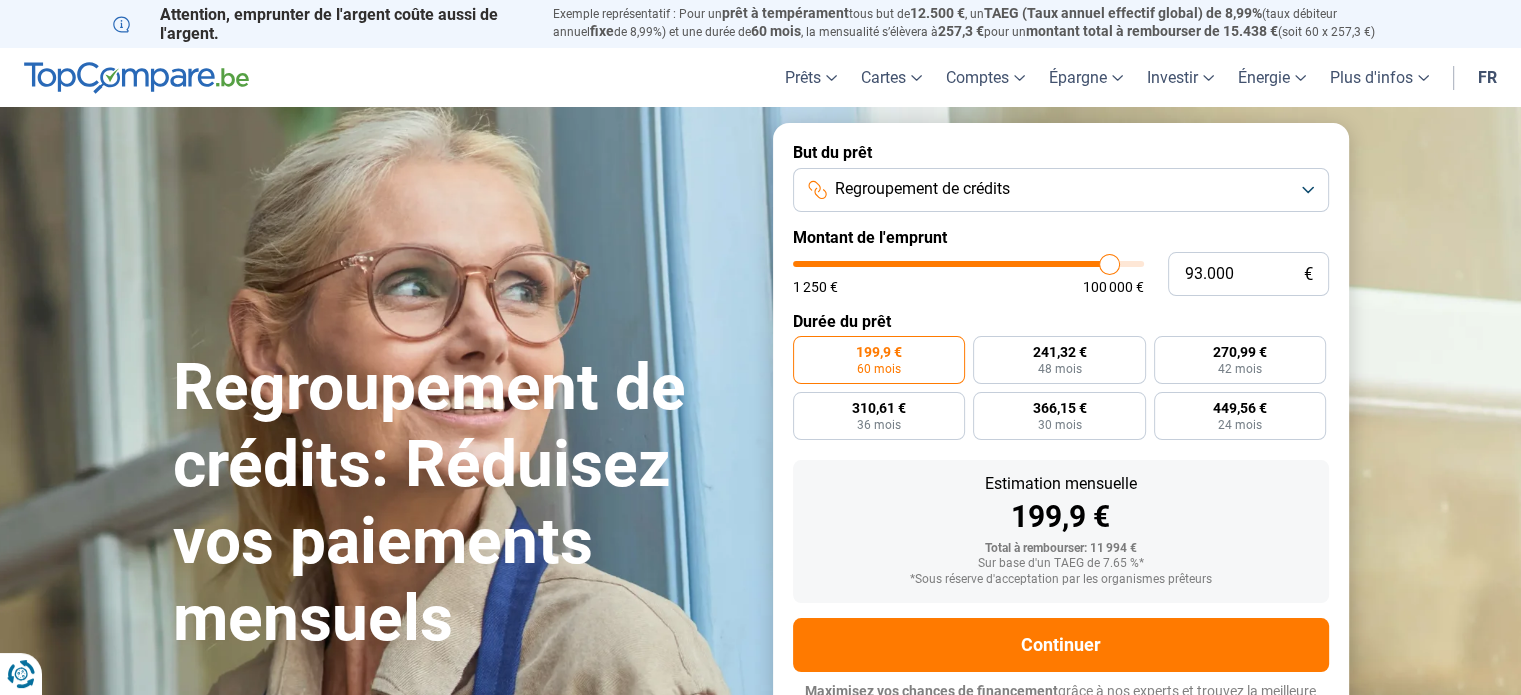 type on "93.250" 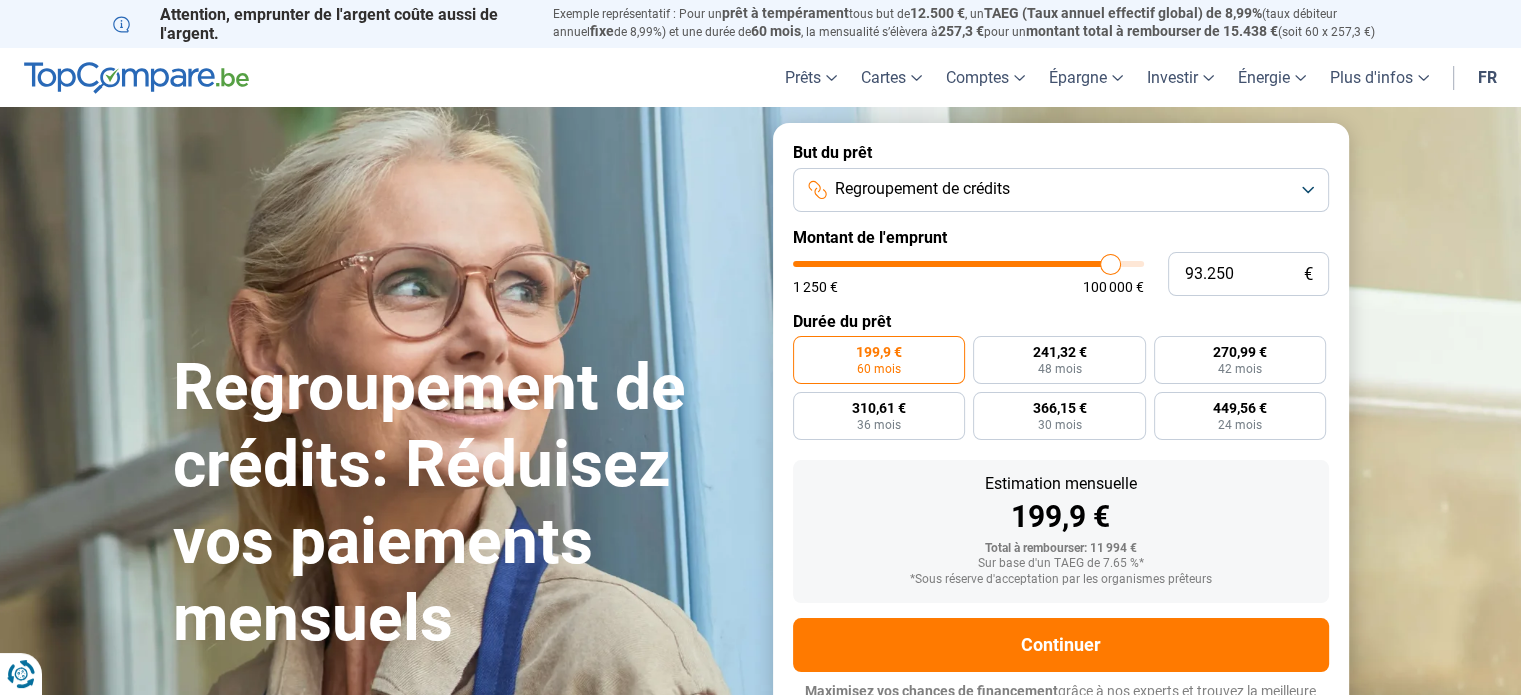 type on "93.500" 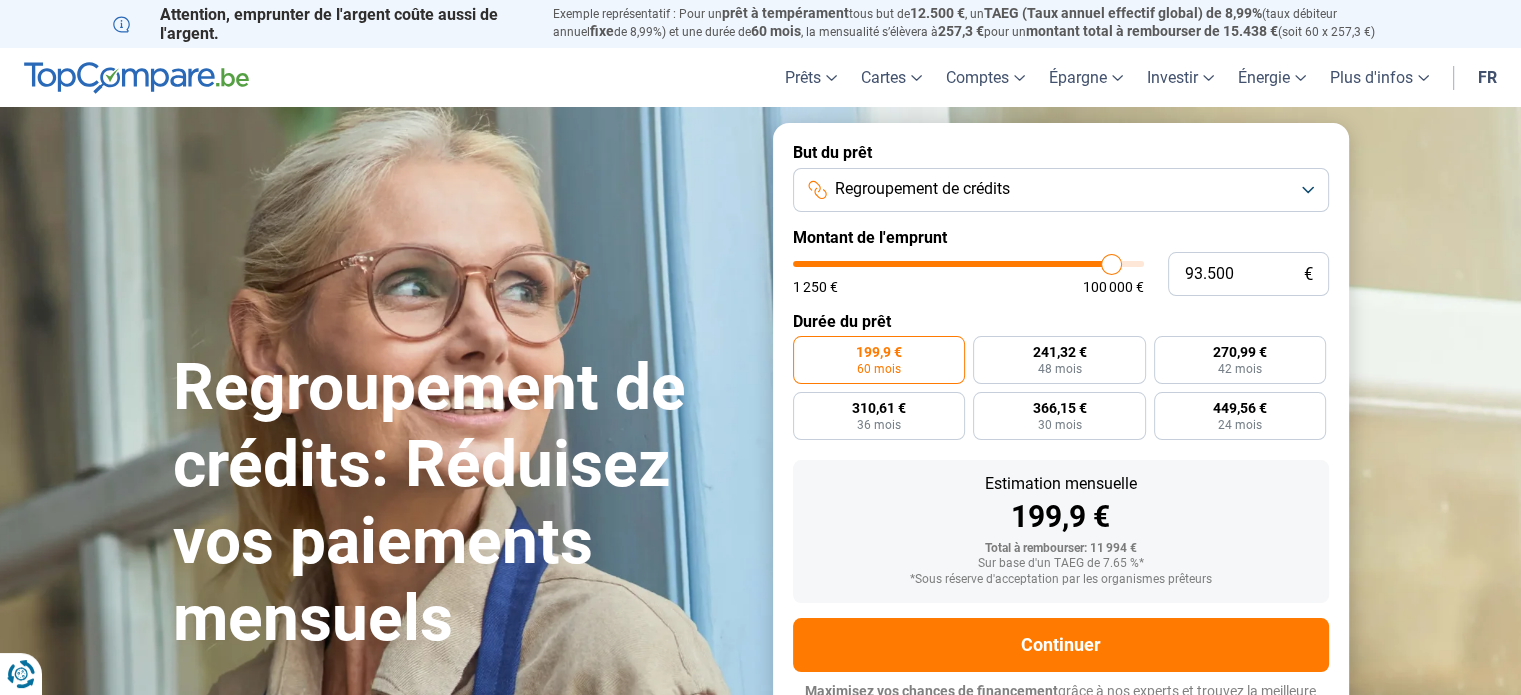 type on "93.250" 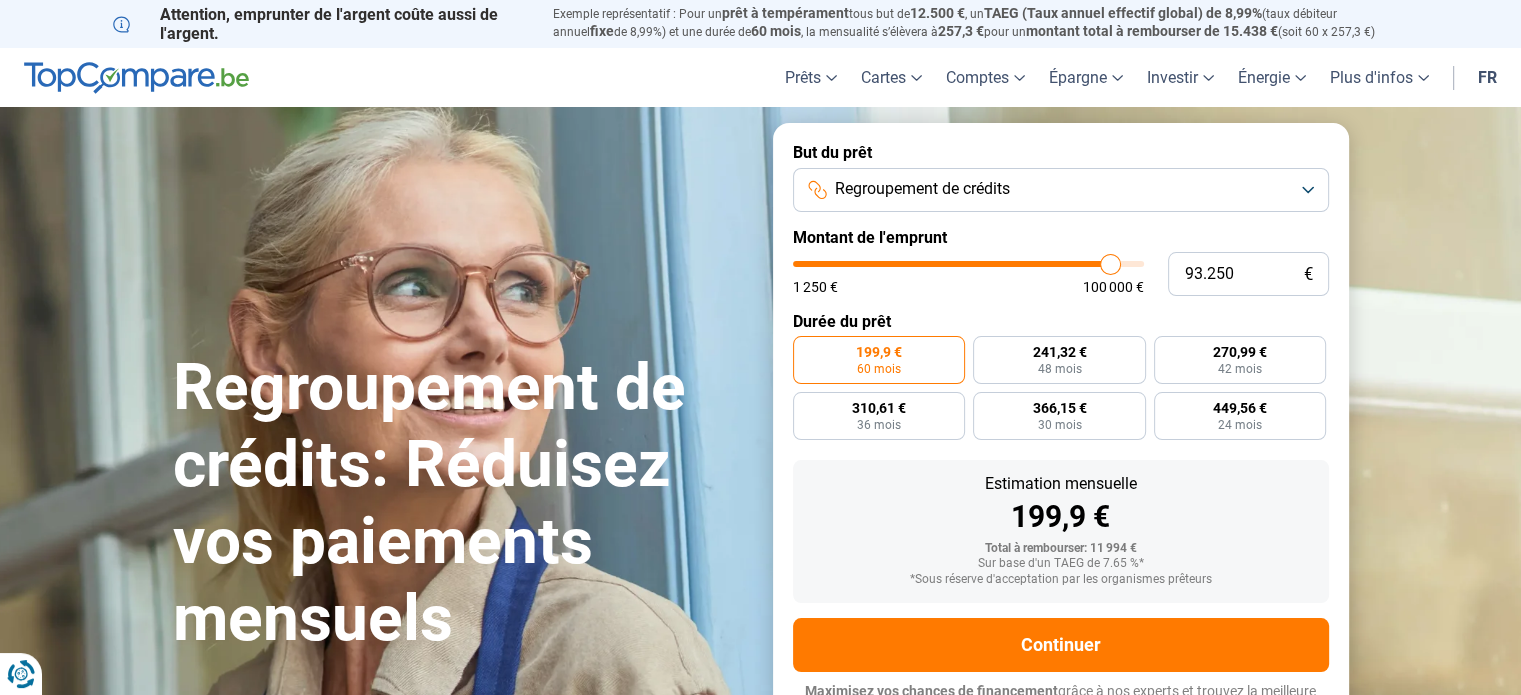 type on "93.000" 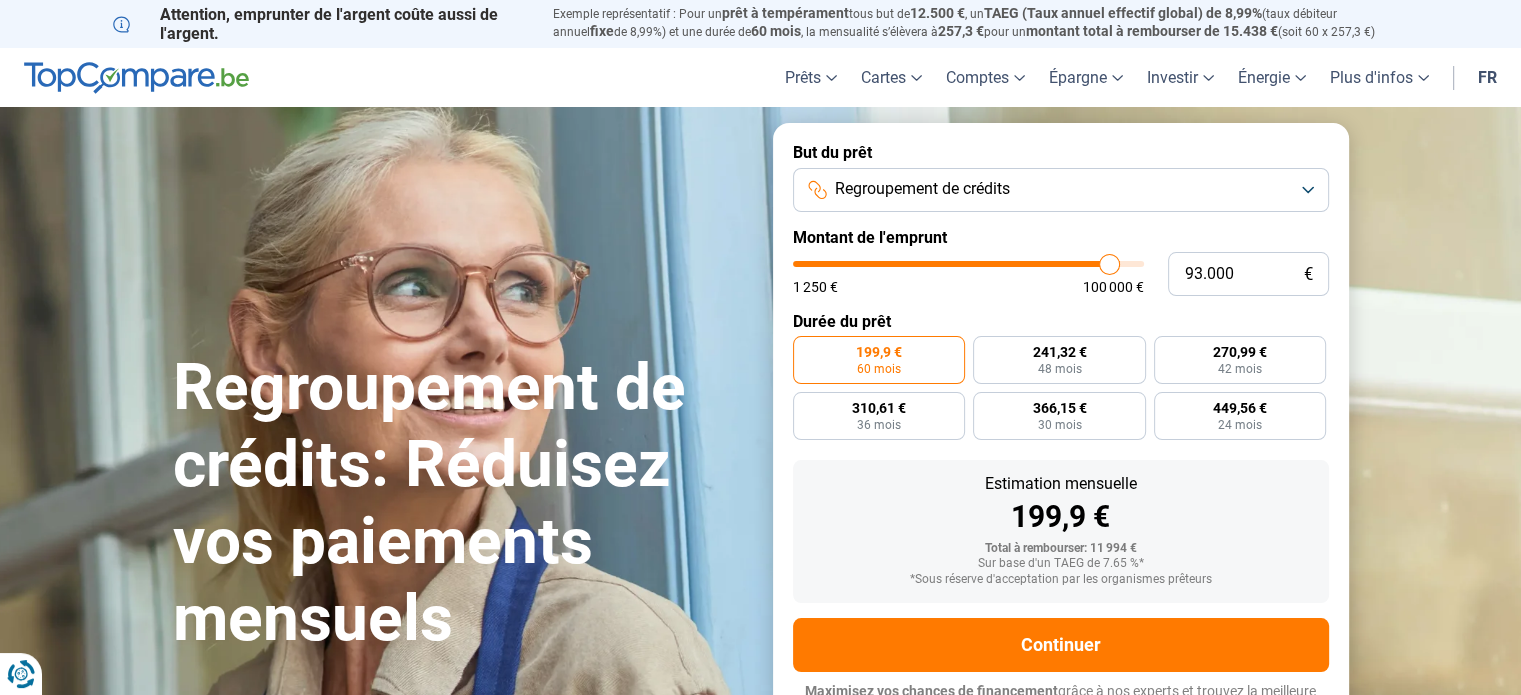 type on "92.750" 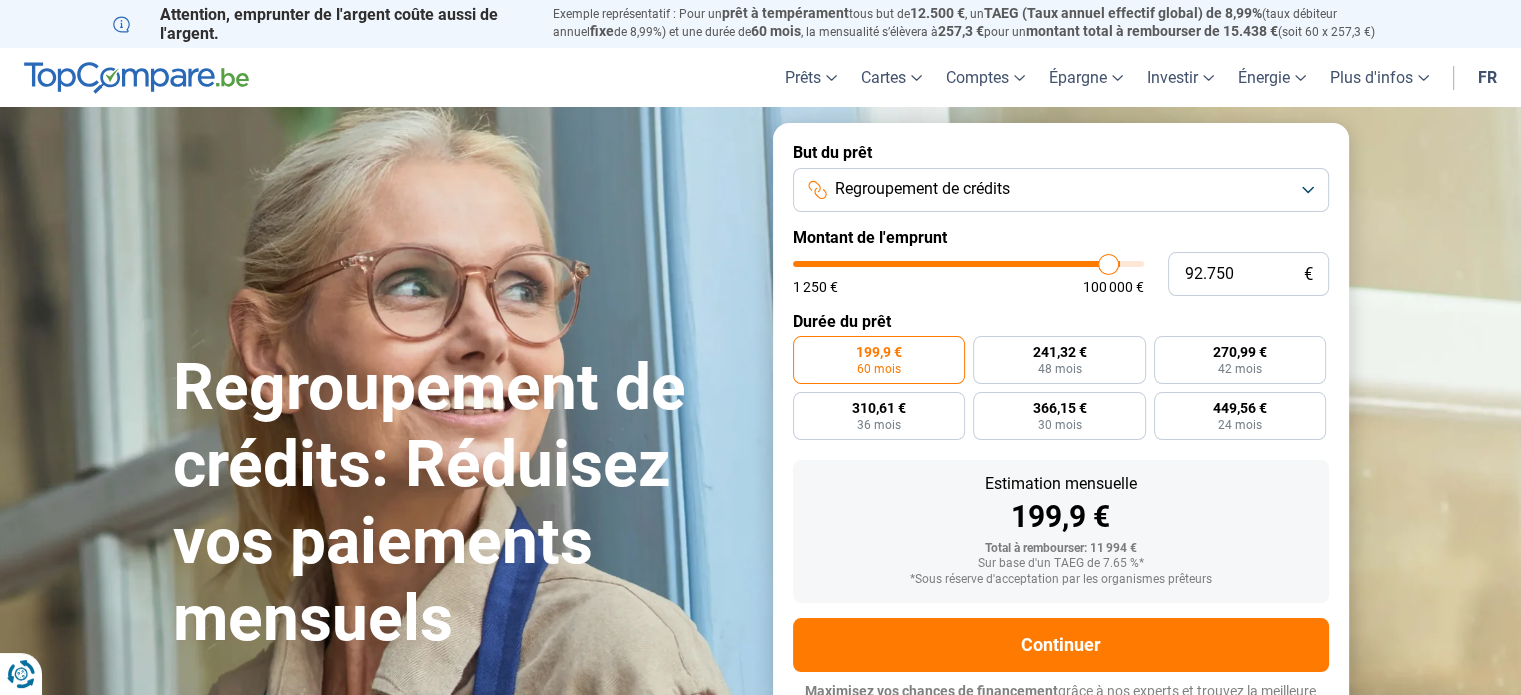 type on "92.500" 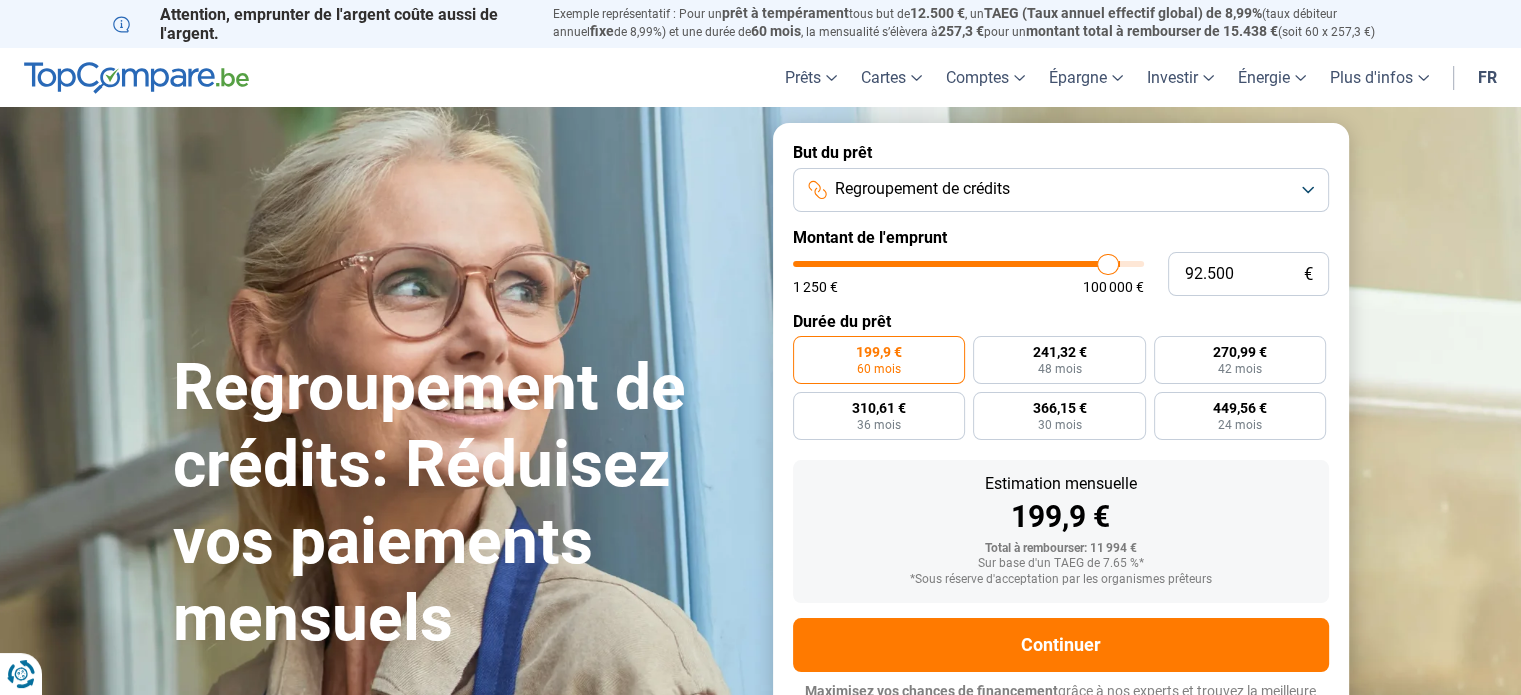 type on "92.250" 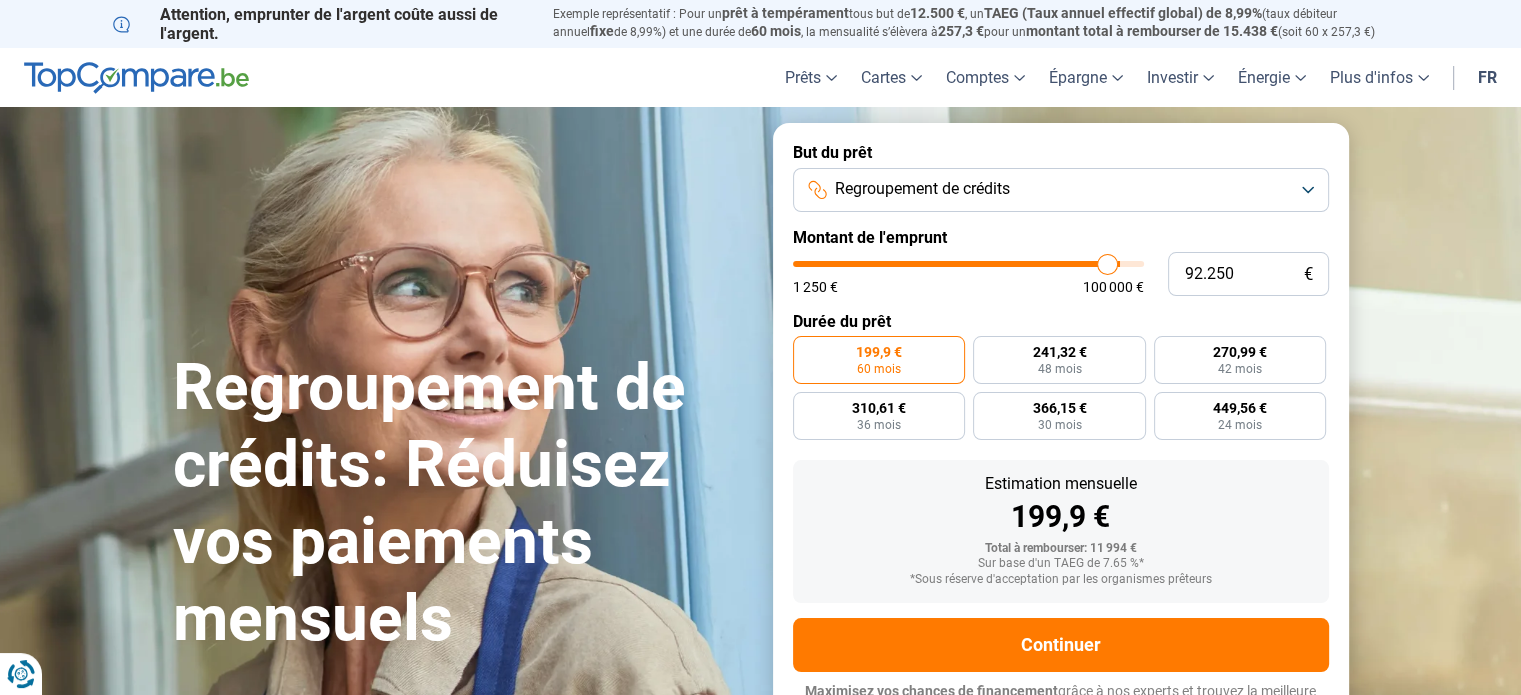 type on "92.000" 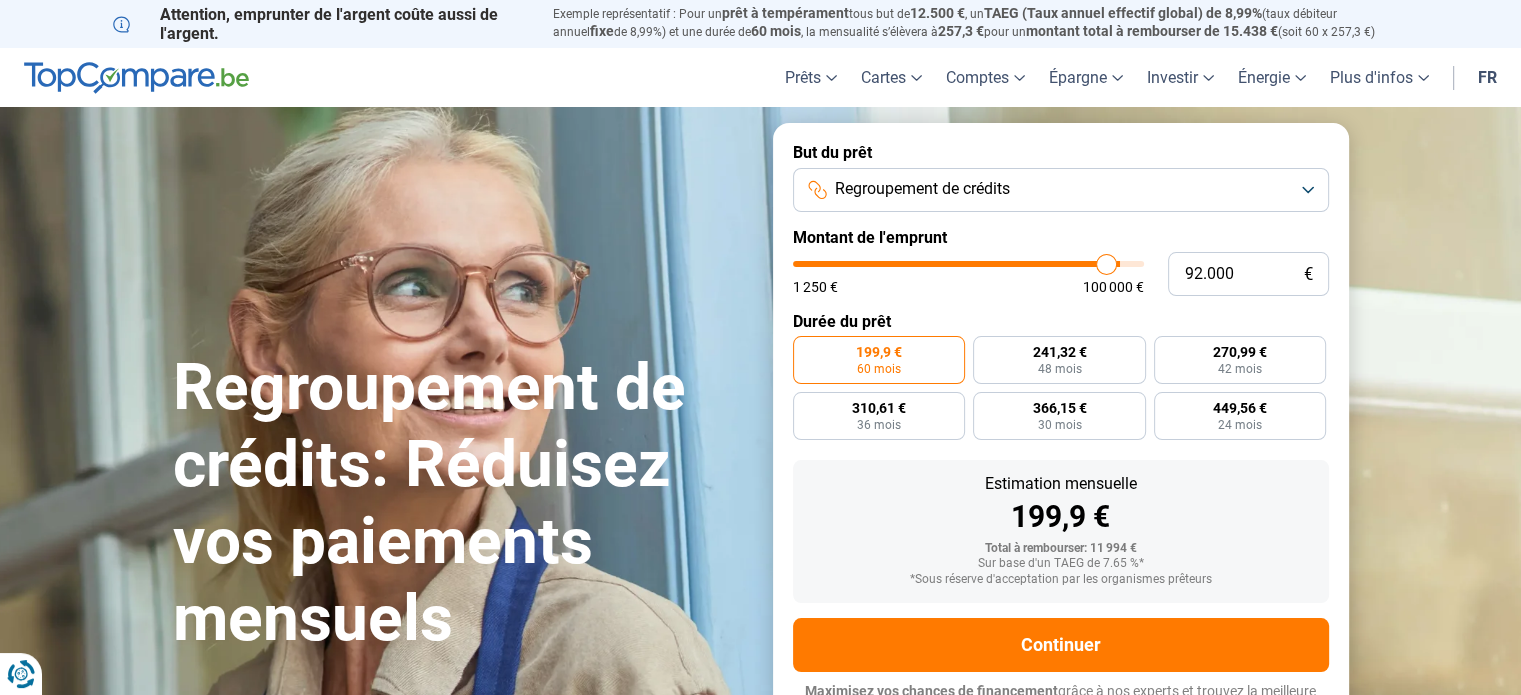type on "91.750" 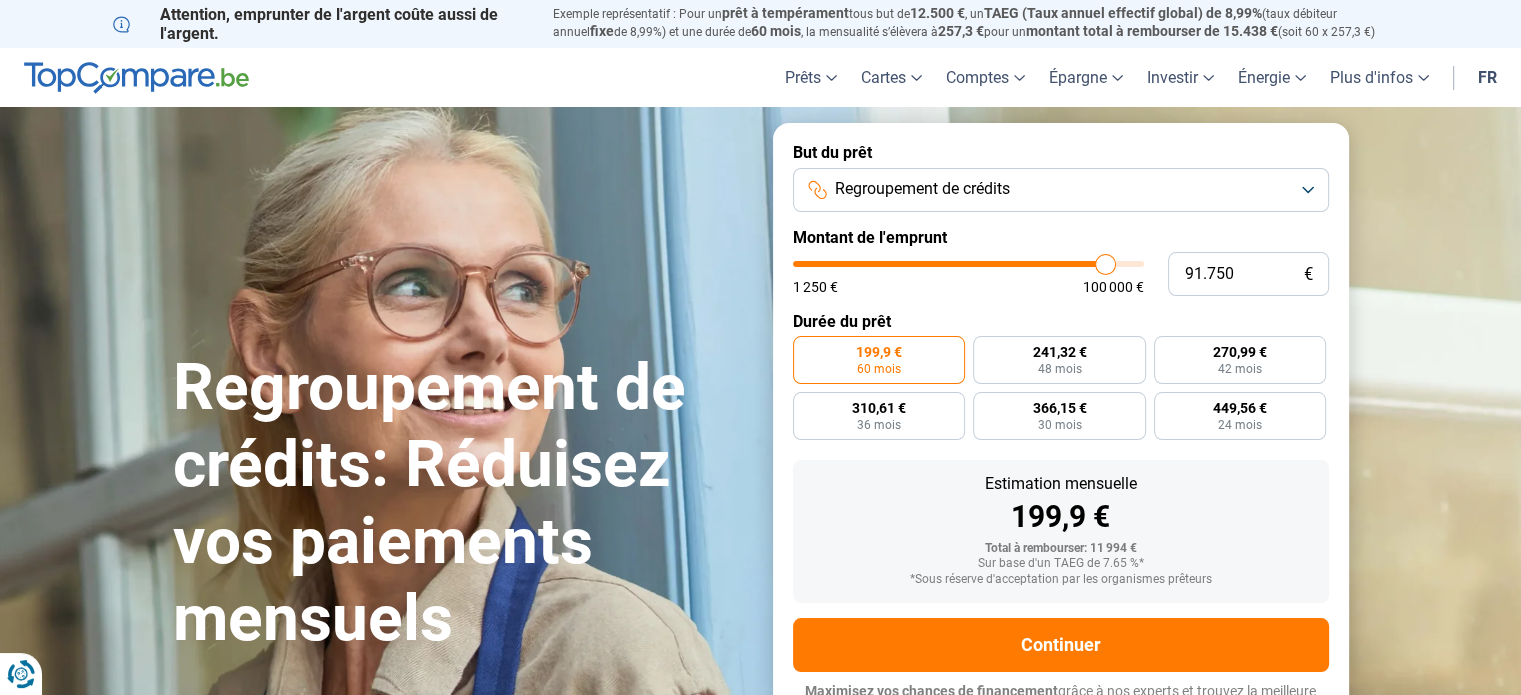 type on "92.000" 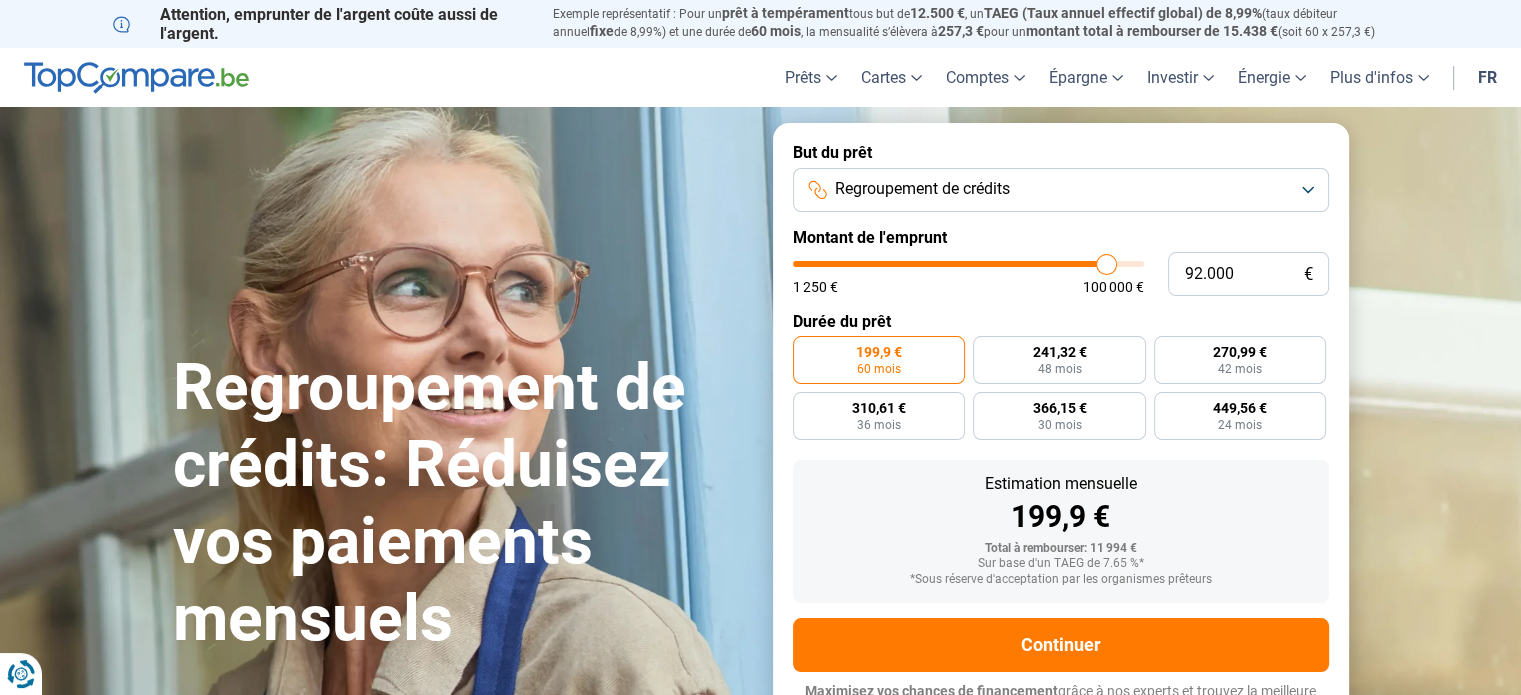 type on "92.250" 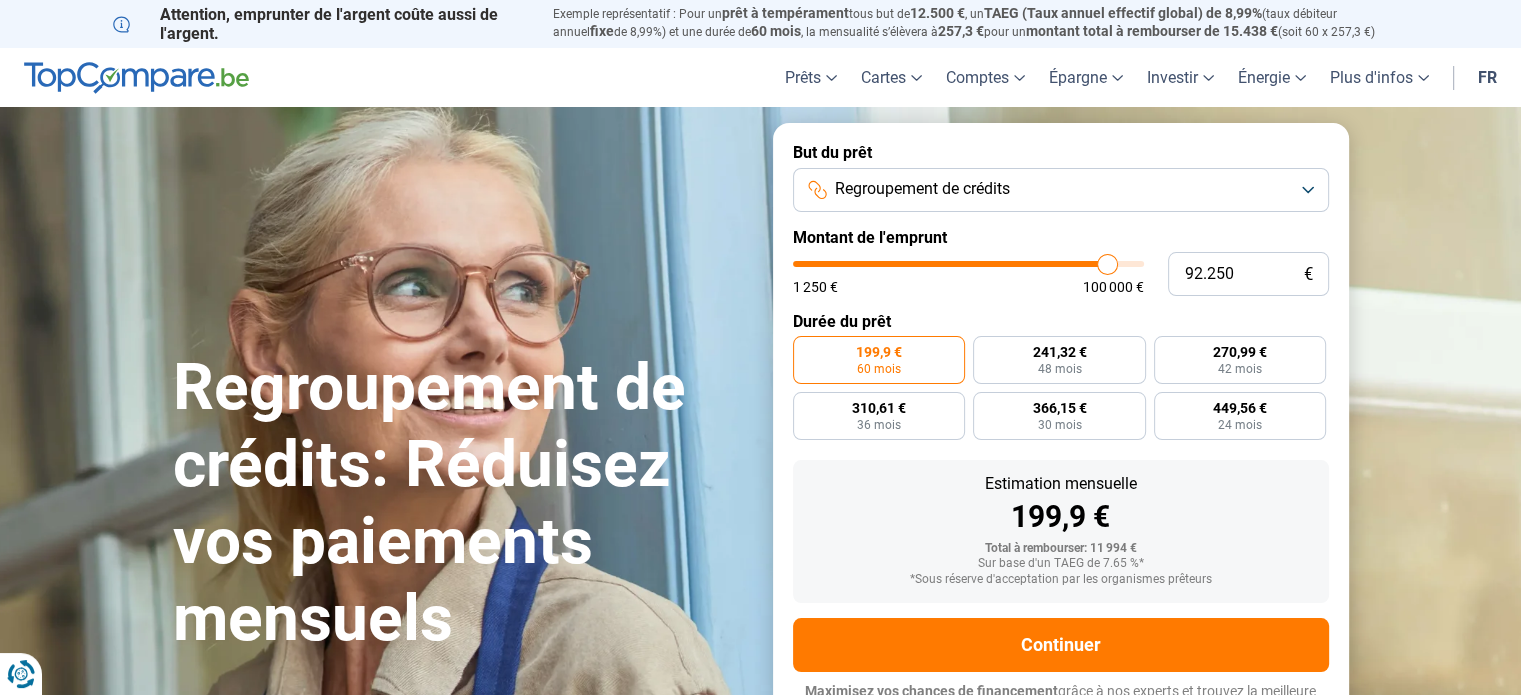 type on "92.500" 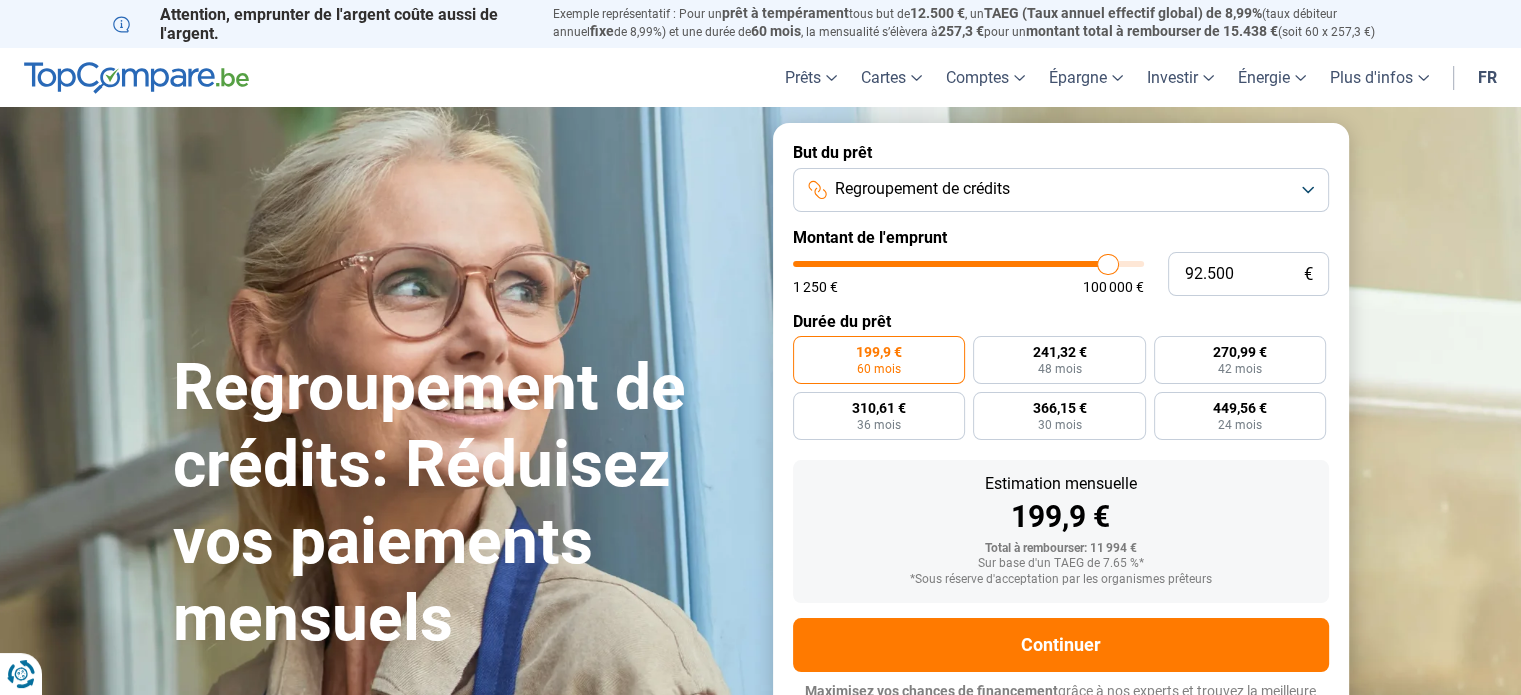 type on "92.750" 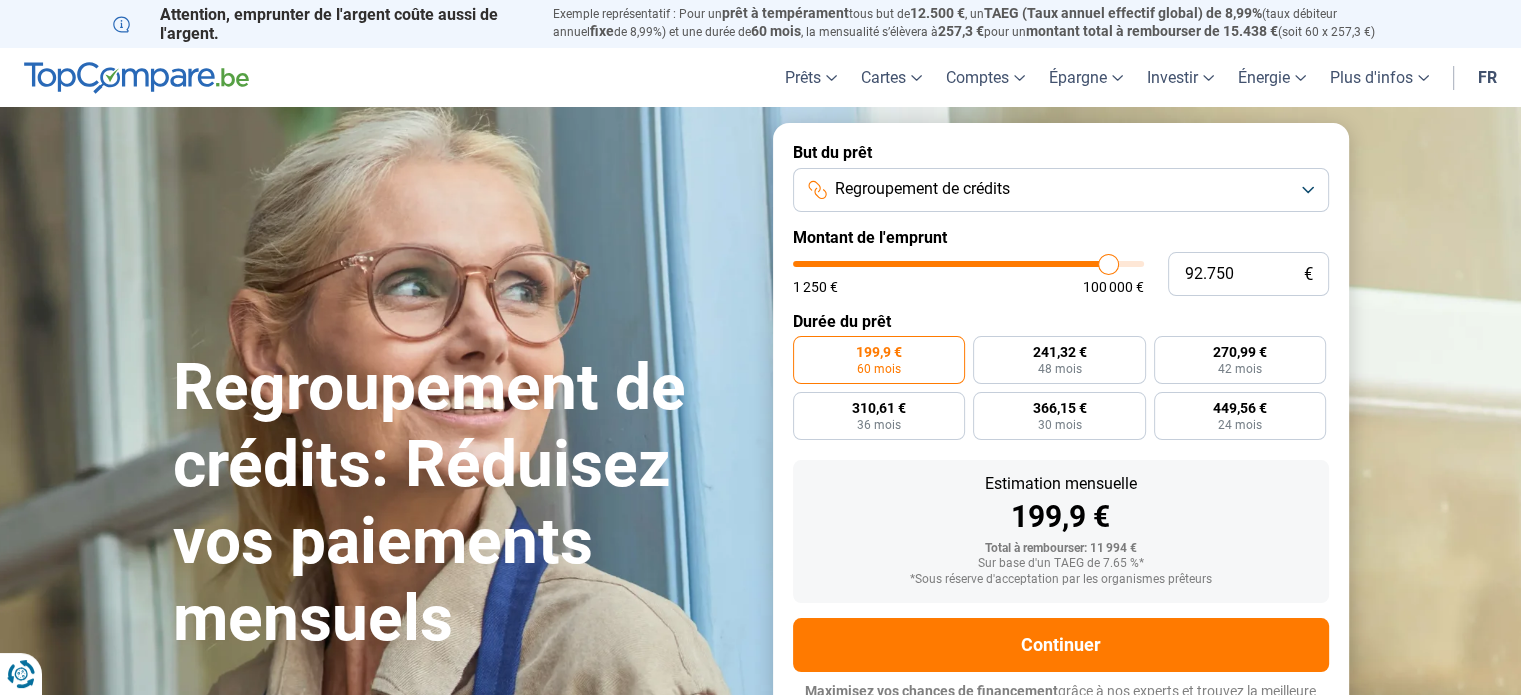 type on "93.000" 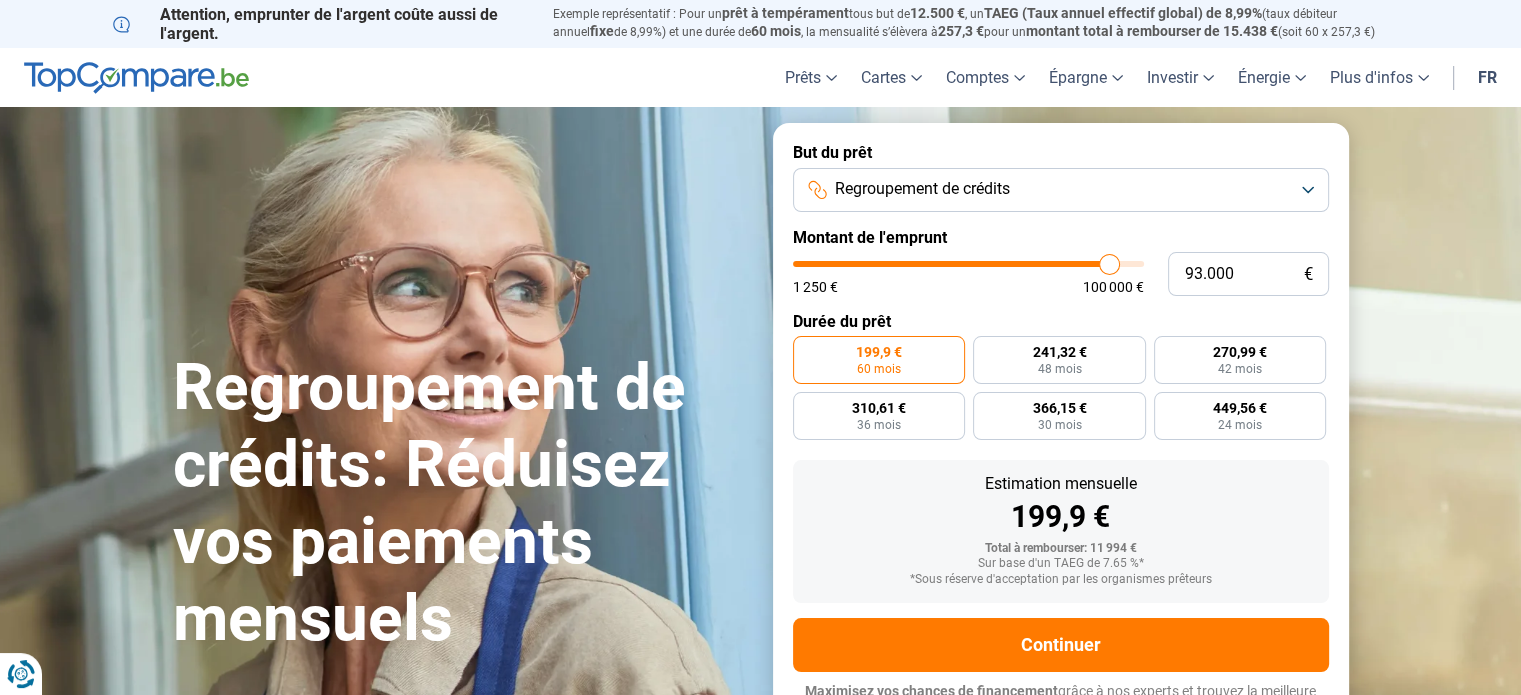 drag, startPoint x: 836, startPoint y: 265, endPoint x: 1108, endPoint y: 281, distance: 272.47018 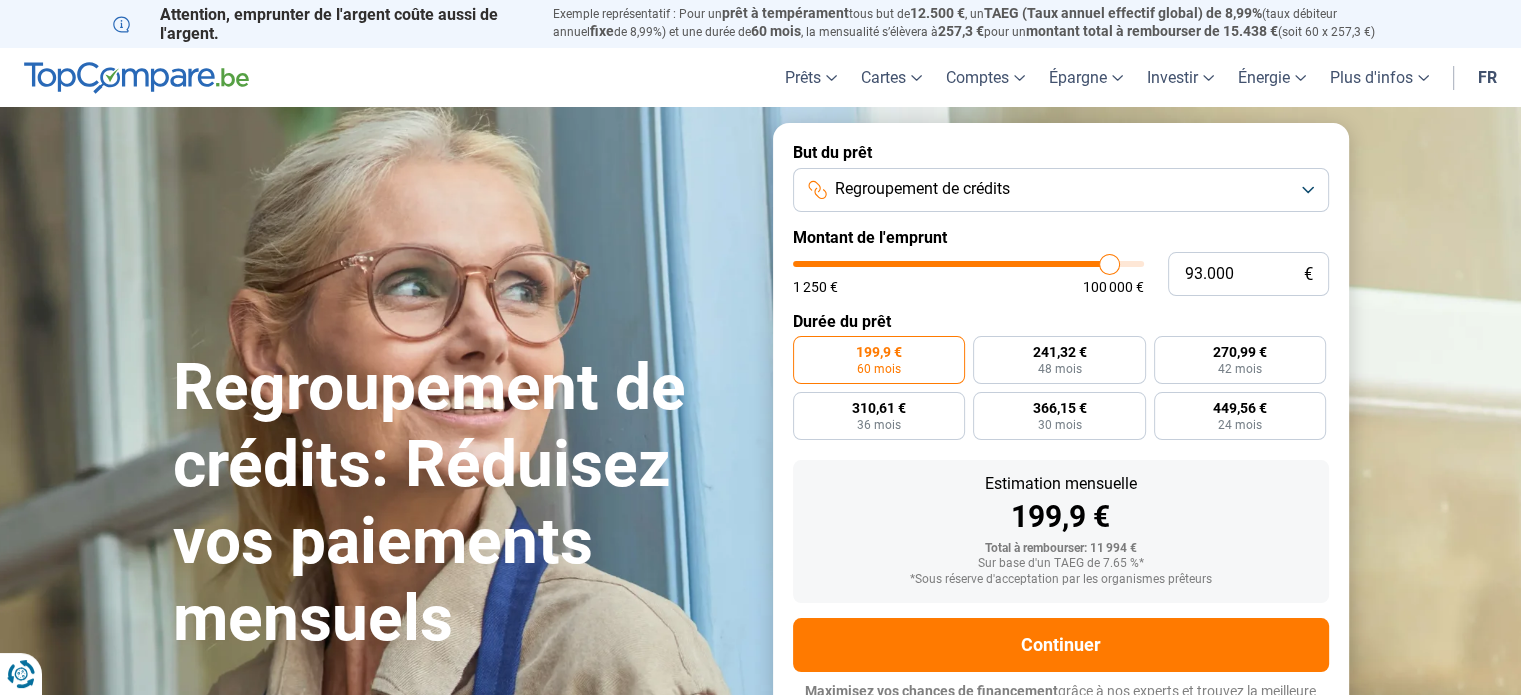 type on "93000" 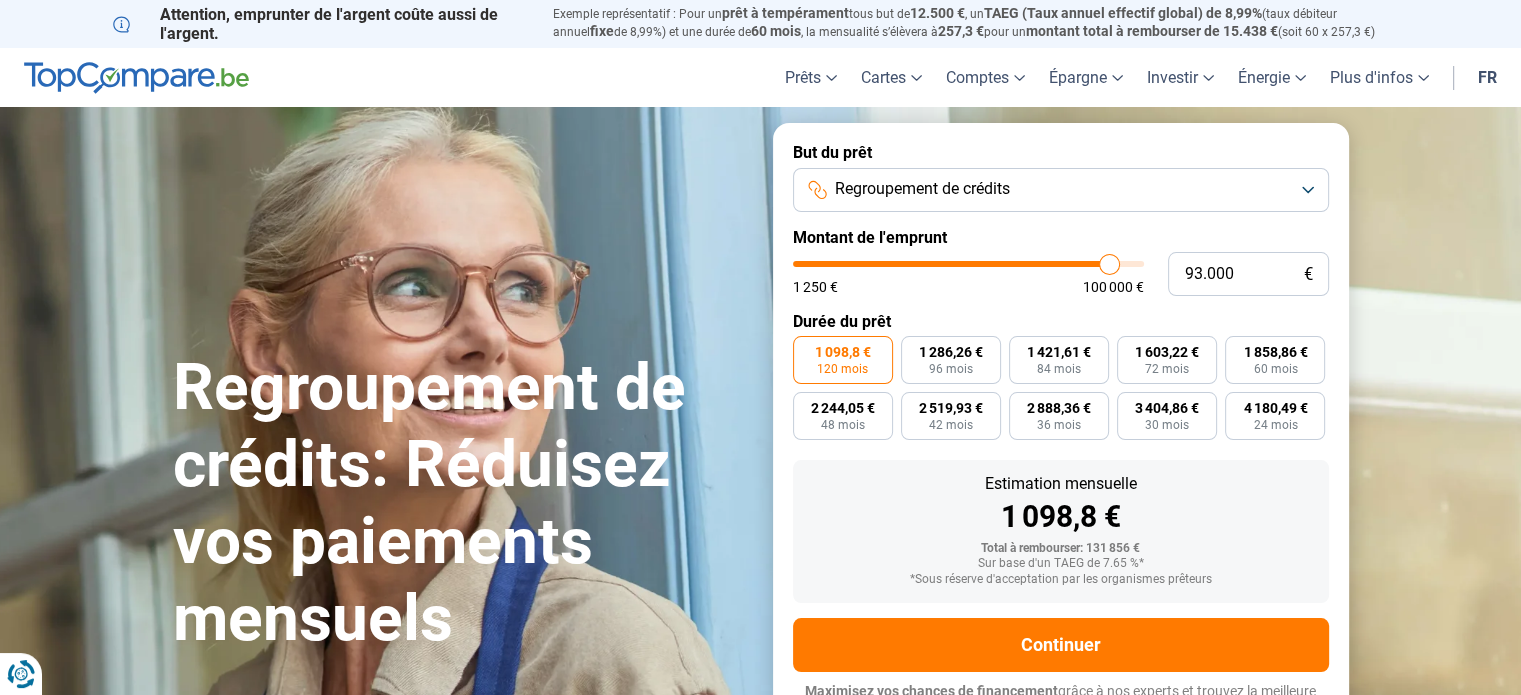 scroll, scrollTop: 27, scrollLeft: 0, axis: vertical 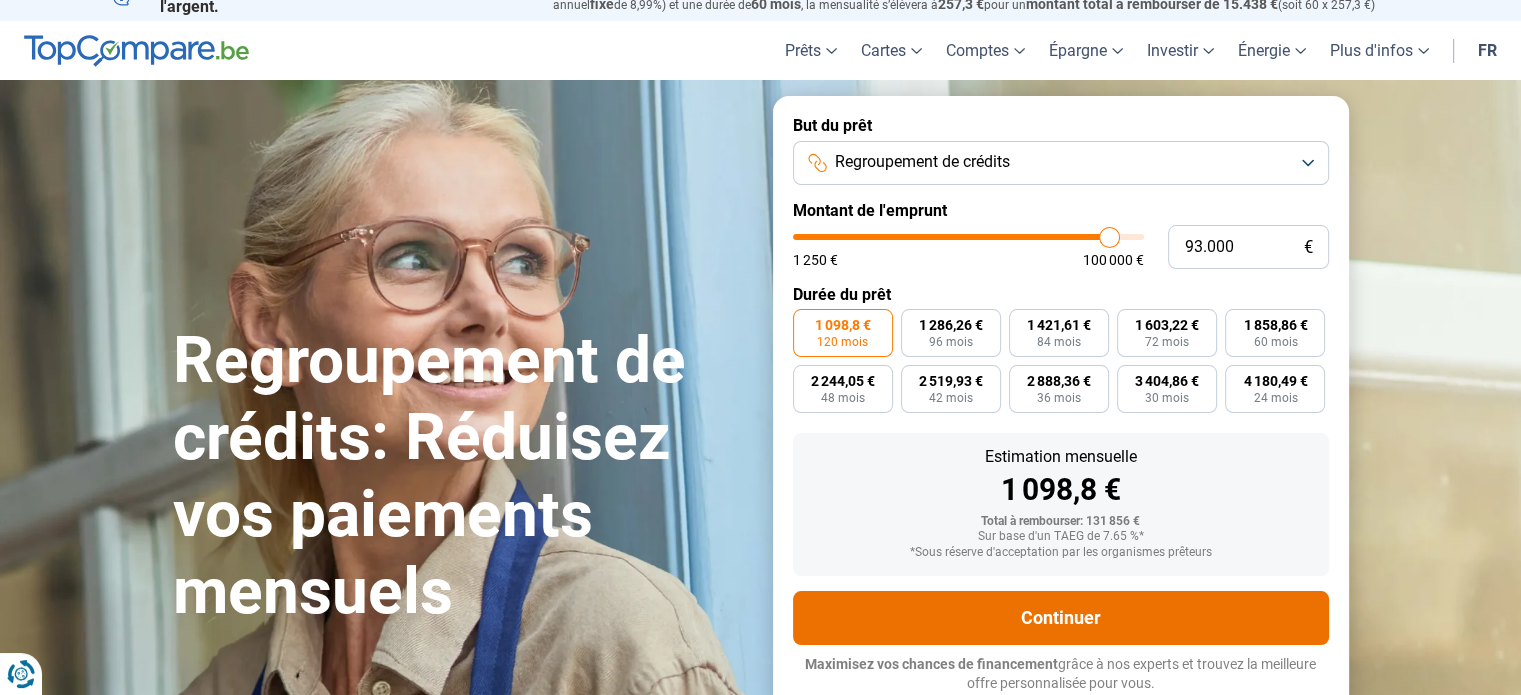 click on "Continuer" at bounding box center (1061, 618) 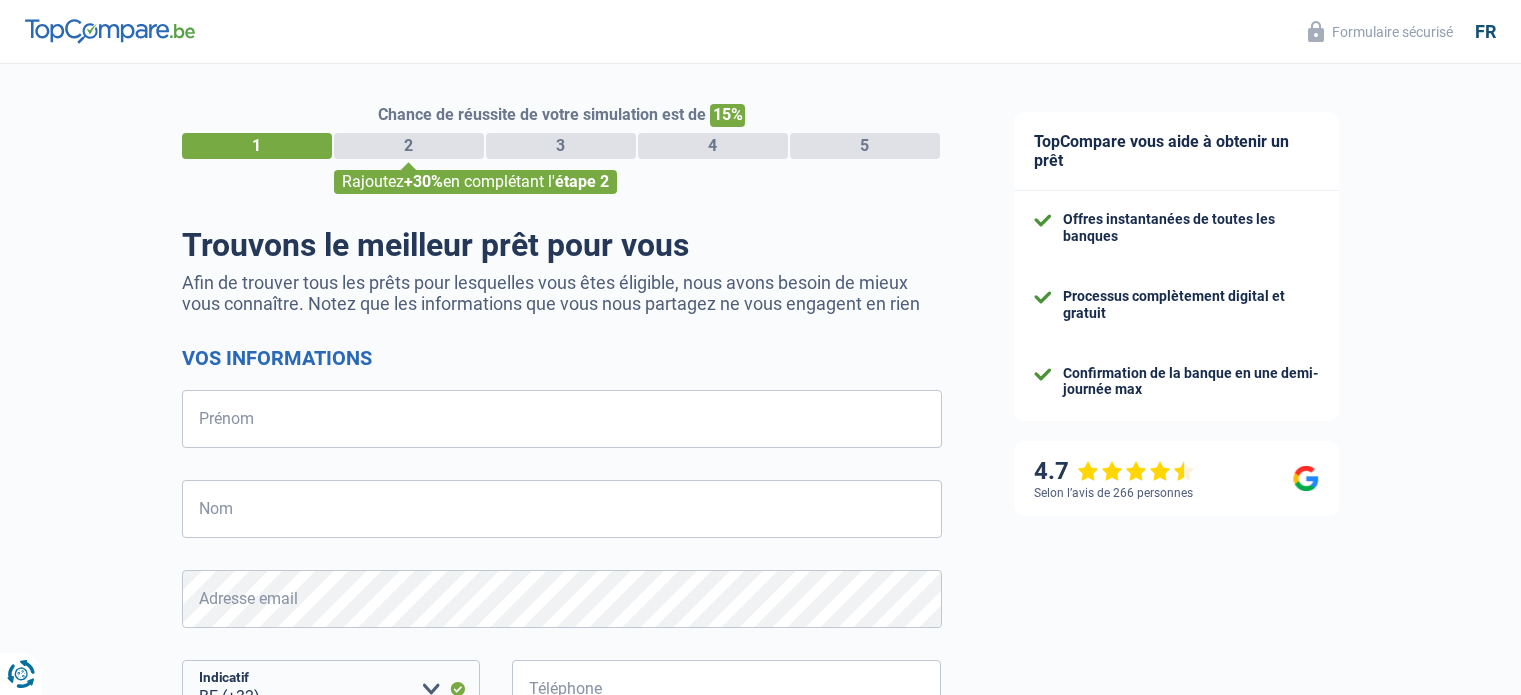 select on "32" 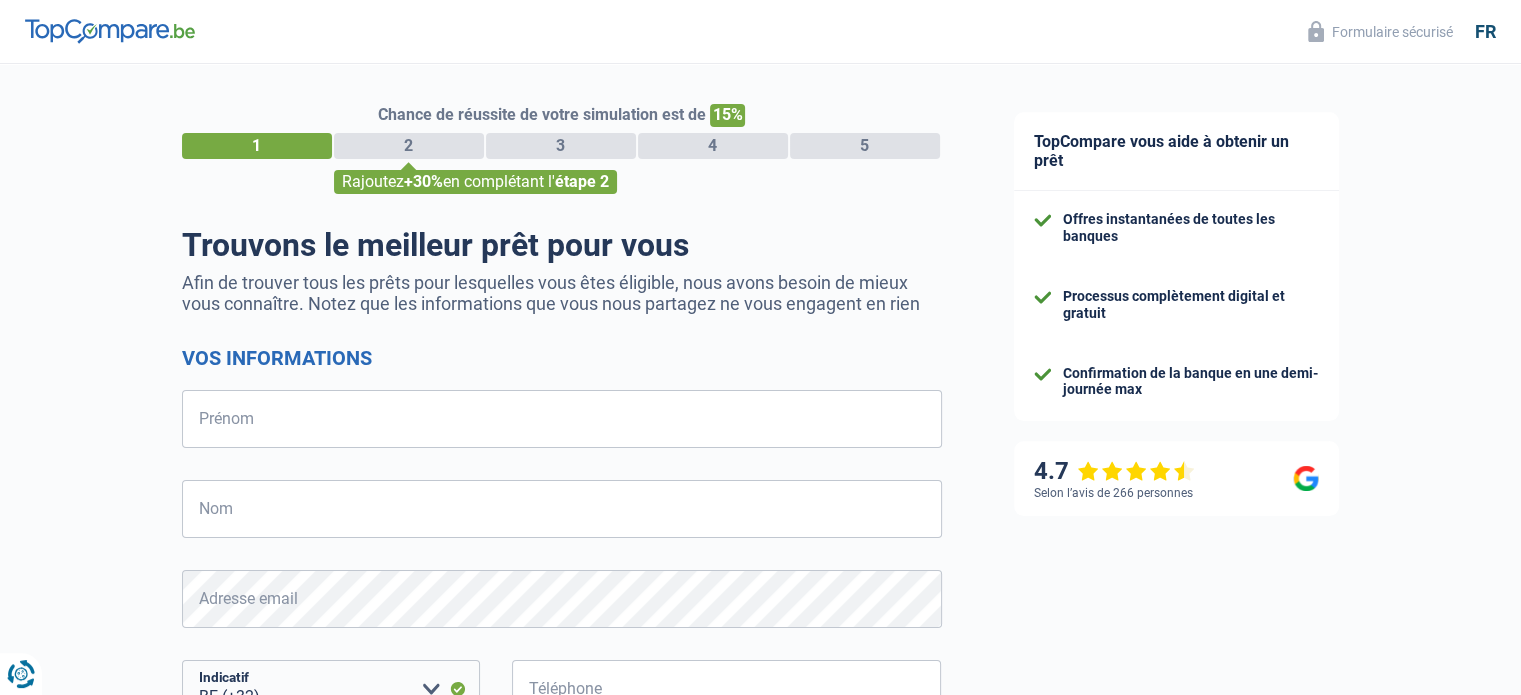 scroll, scrollTop: 0, scrollLeft: 0, axis: both 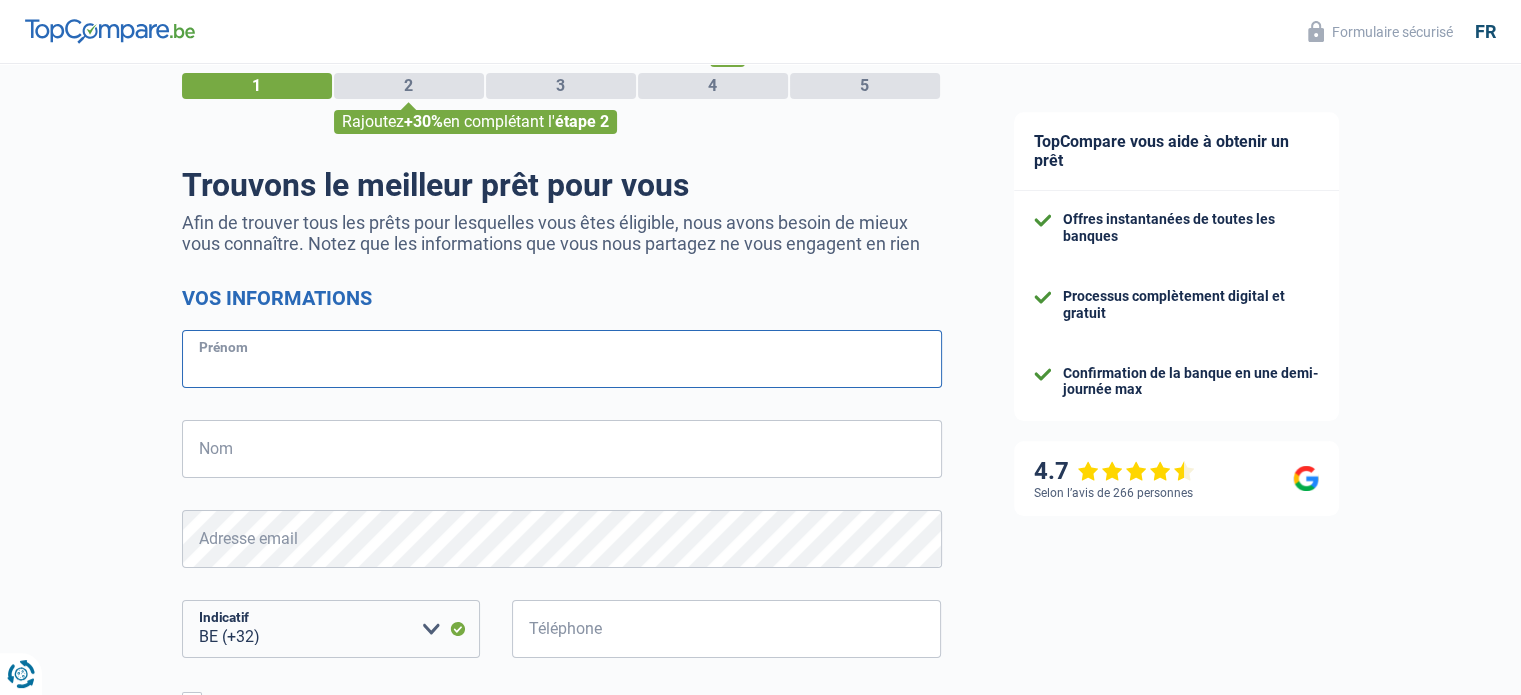 click on "Prénom" at bounding box center (562, 359) 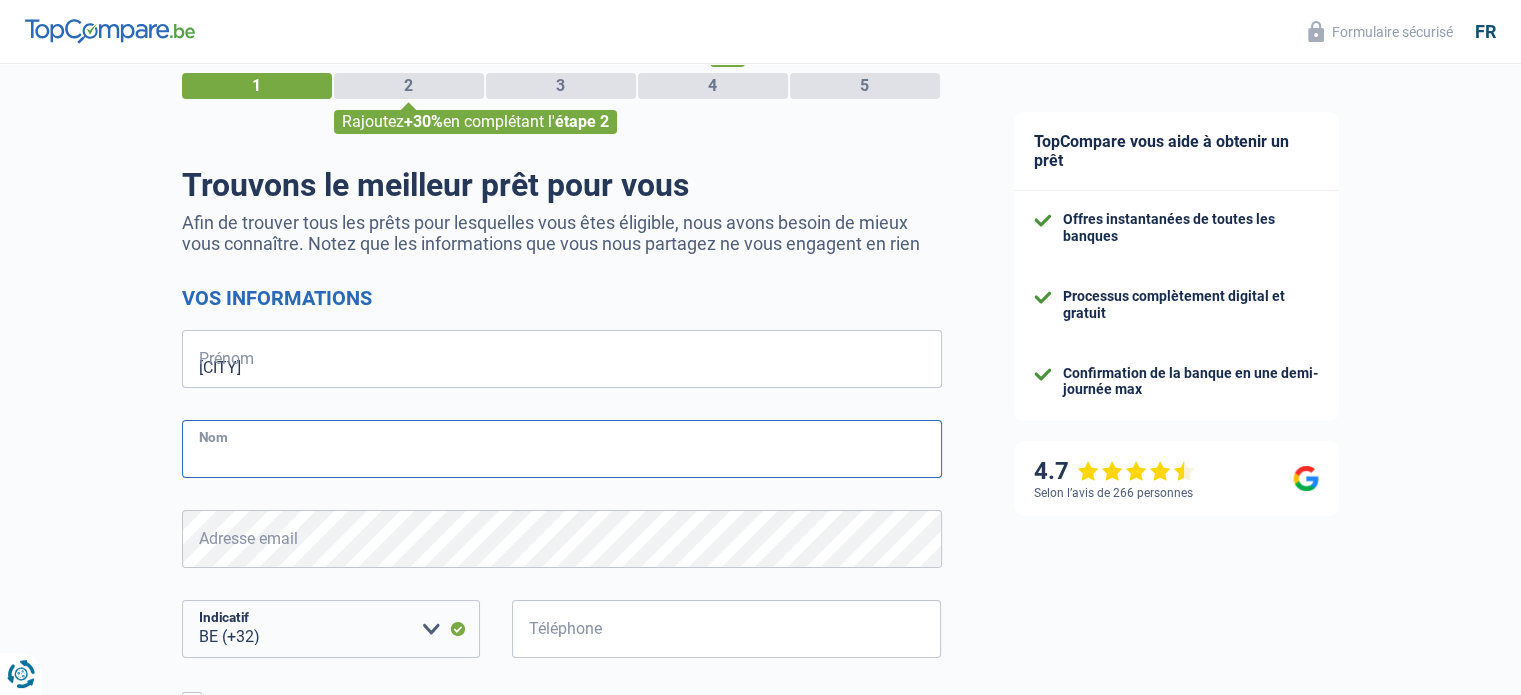 type on "RAMDANI" 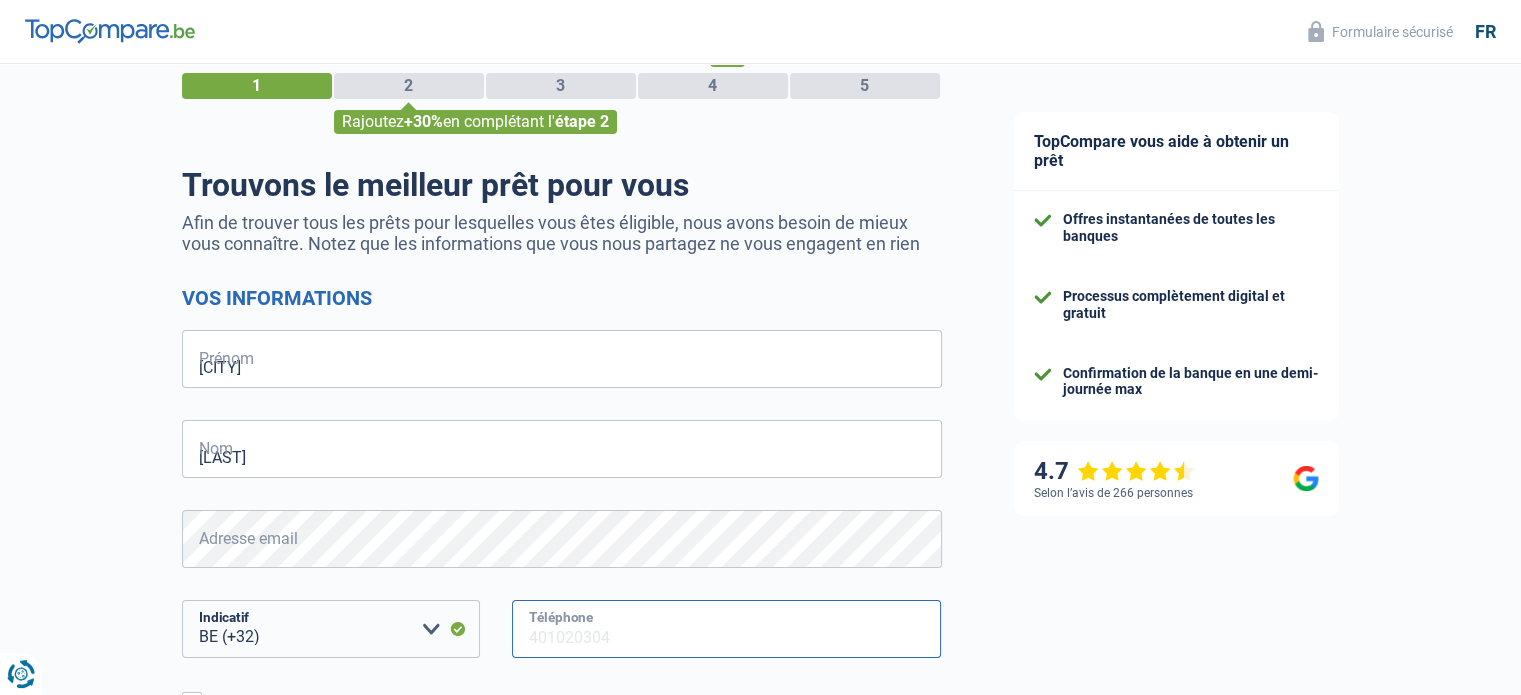 type on "499910653" 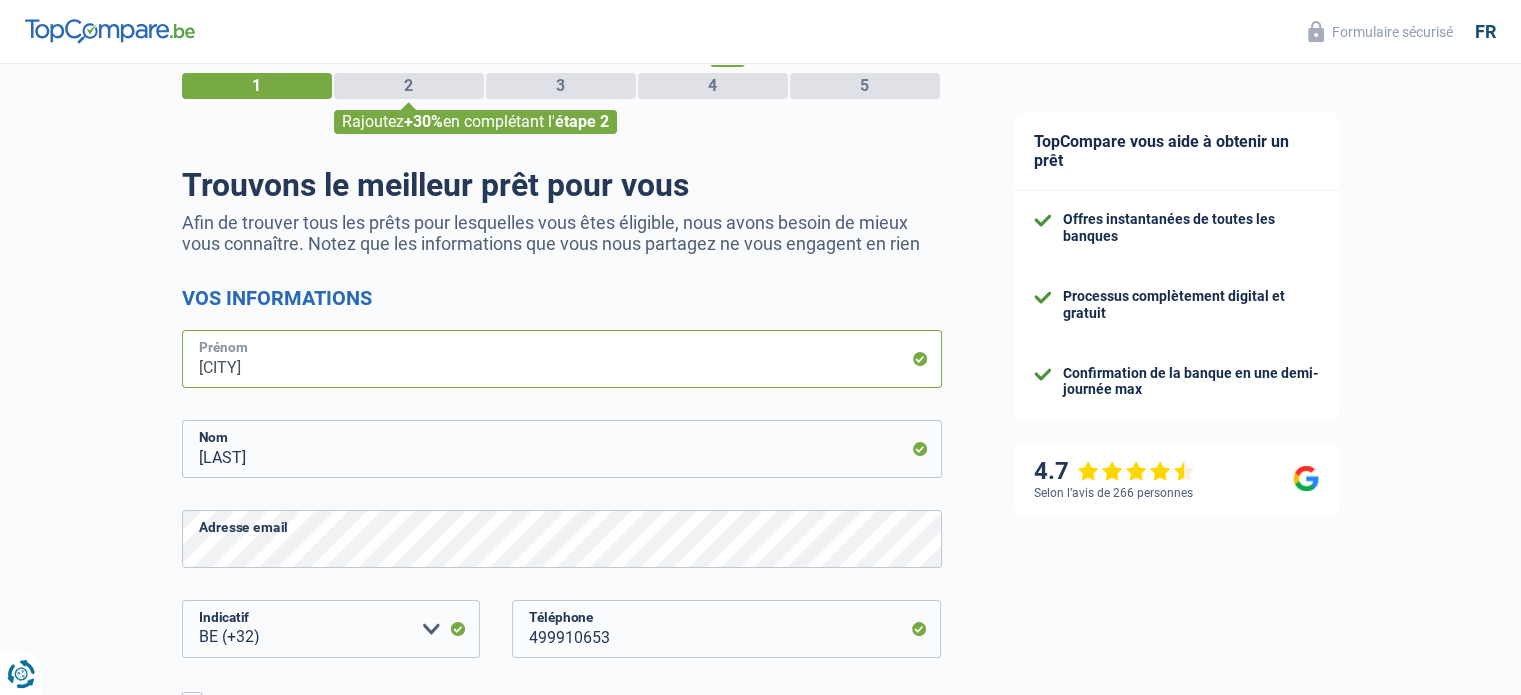scroll, scrollTop: 0, scrollLeft: 0, axis: both 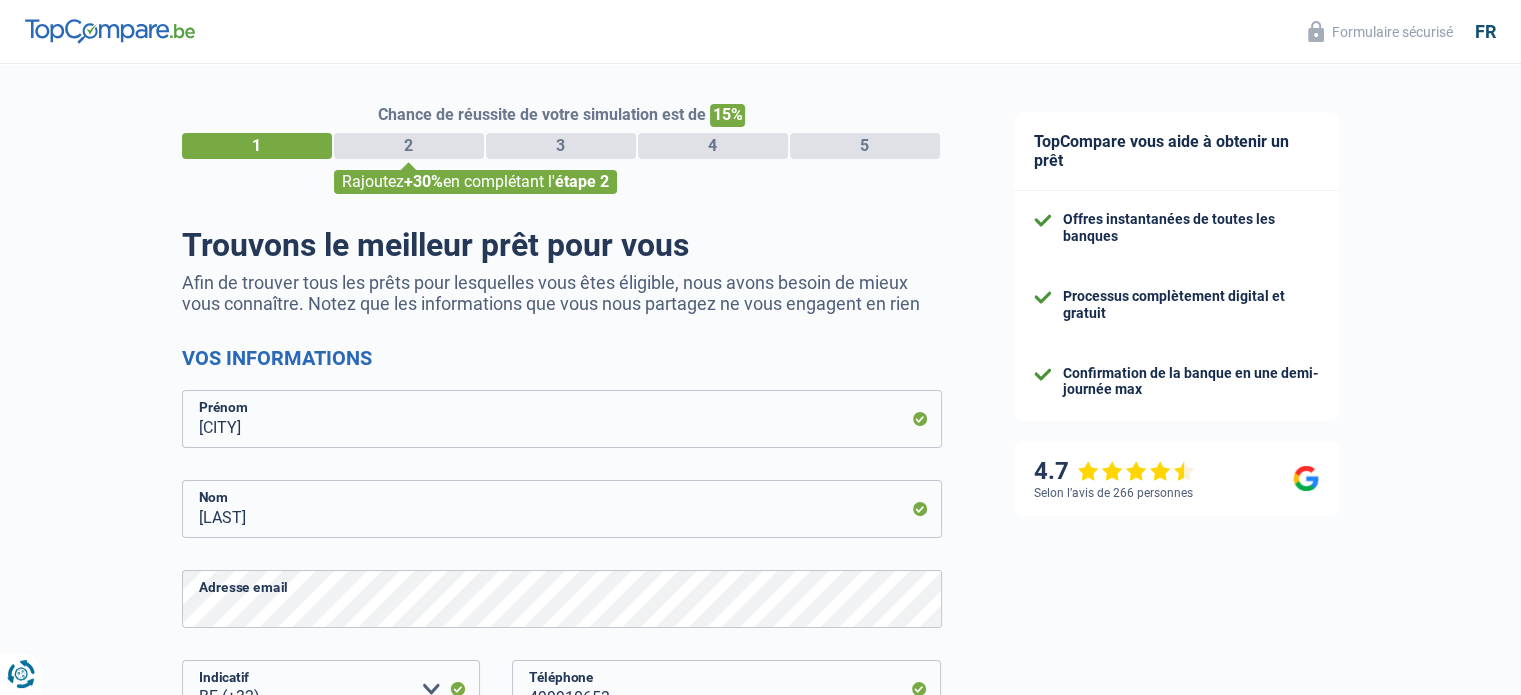 drag, startPoint x: 1518, startPoint y: 271, endPoint x: 1462, endPoint y: 119, distance: 161.98766 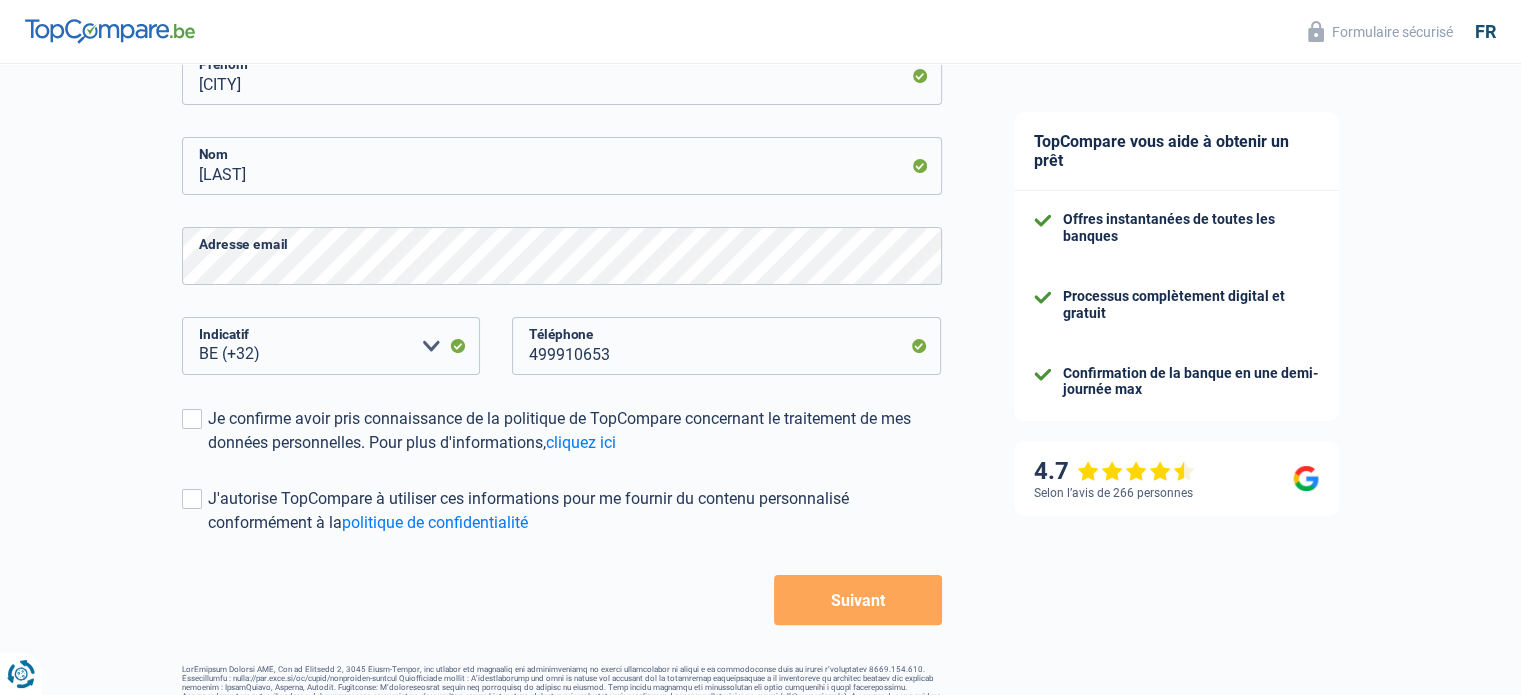 scroll, scrollTop: 392, scrollLeft: 0, axis: vertical 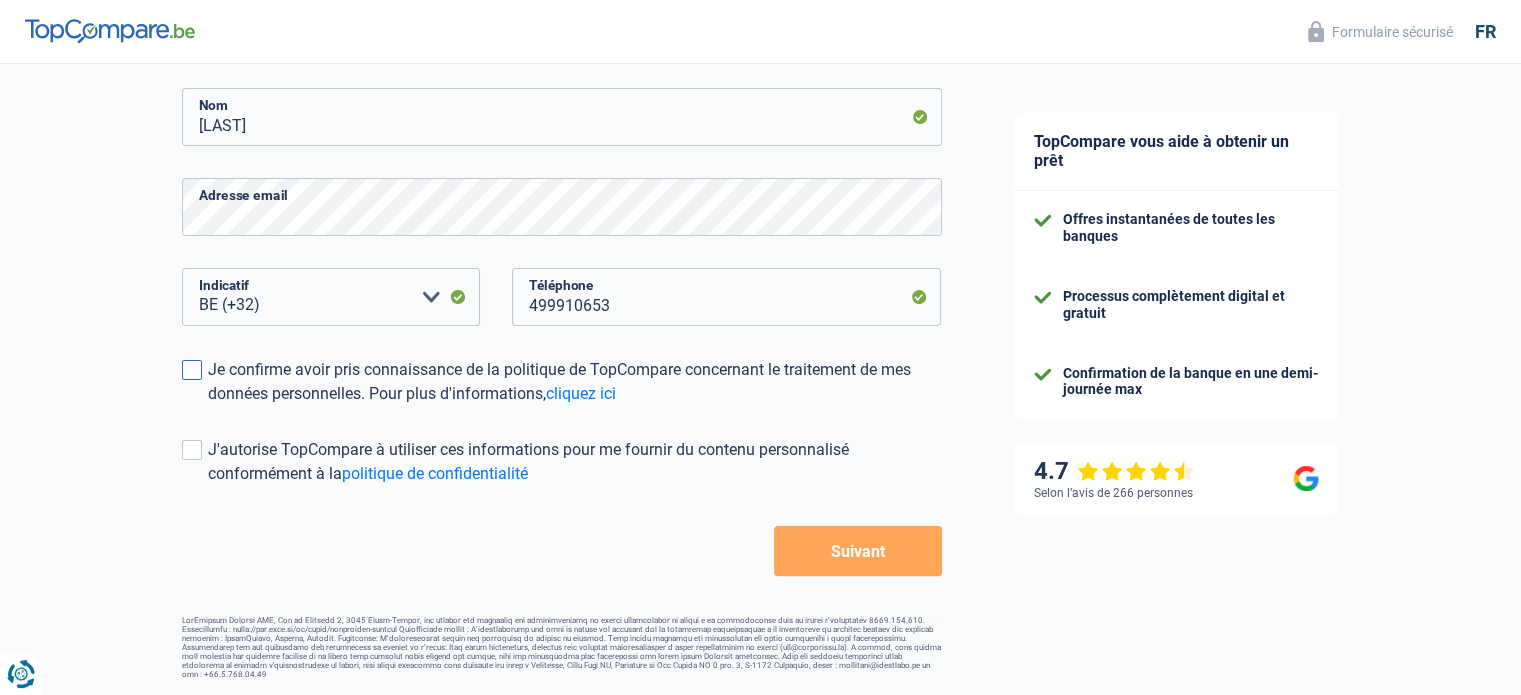 click at bounding box center [192, 370] 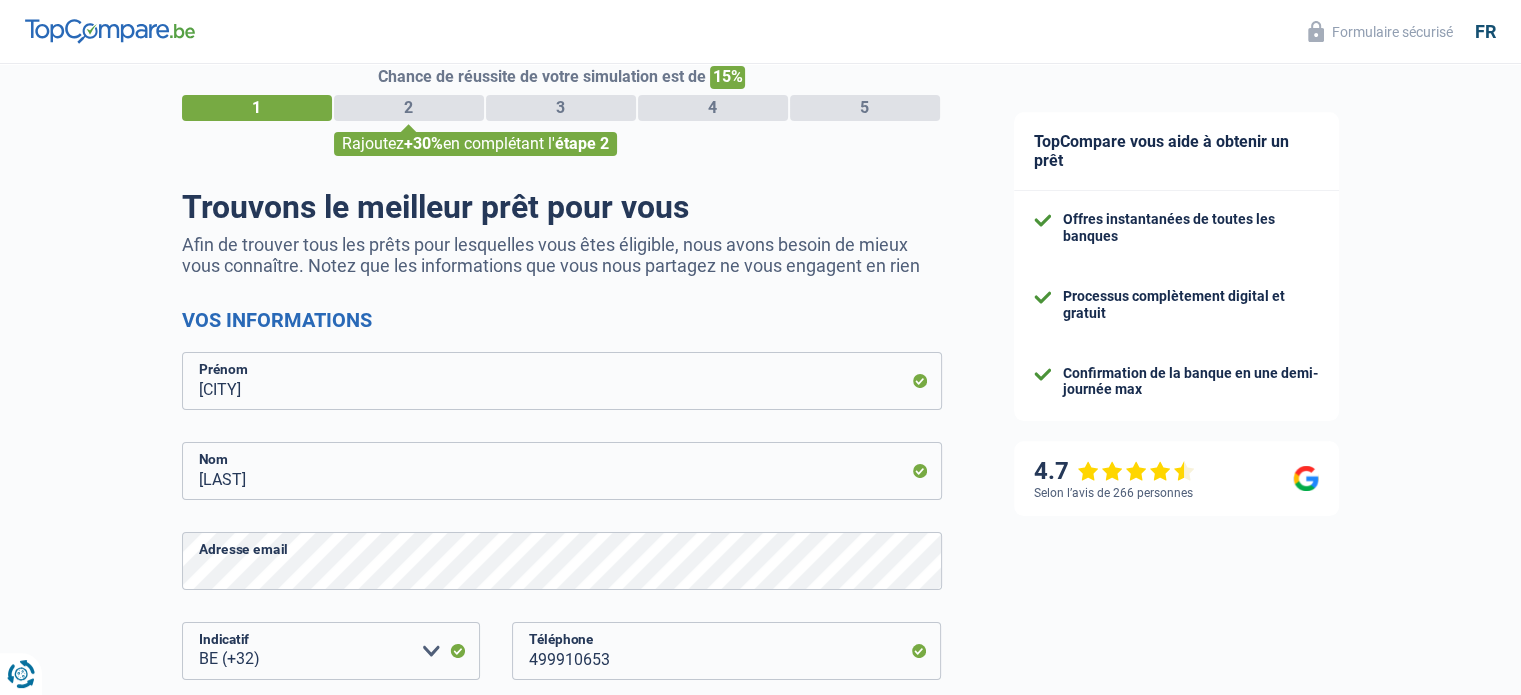 scroll, scrollTop: 0, scrollLeft: 0, axis: both 